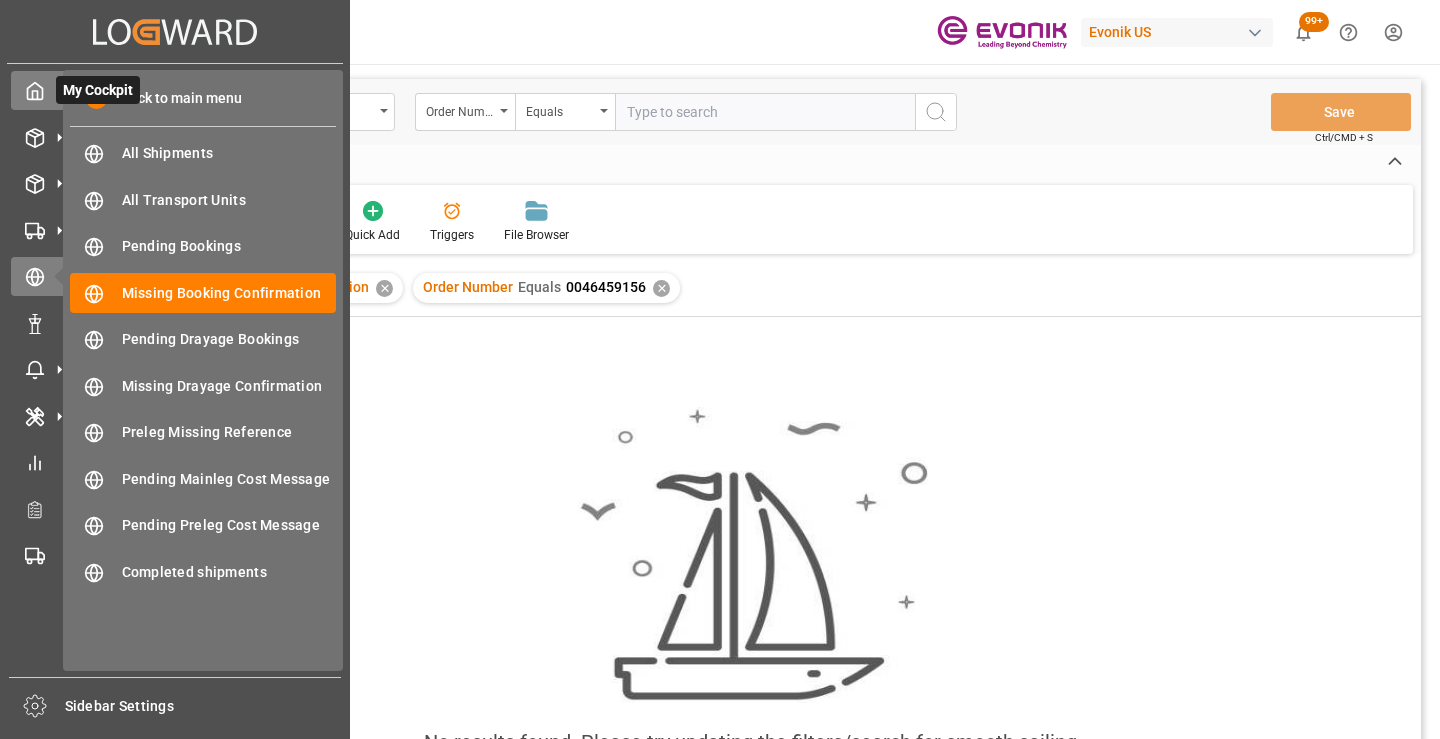 scroll, scrollTop: 0, scrollLeft: 0, axis: both 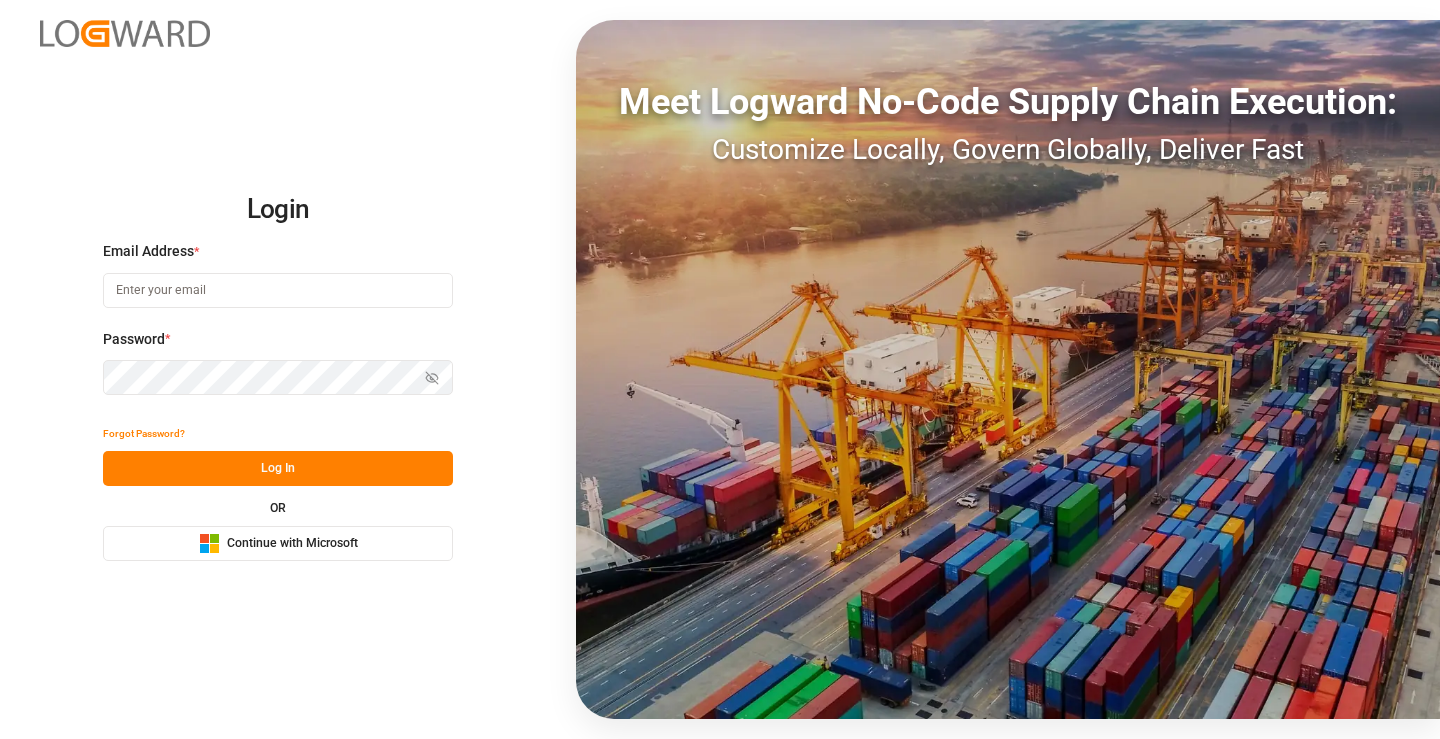 type on "[EMAIL]" 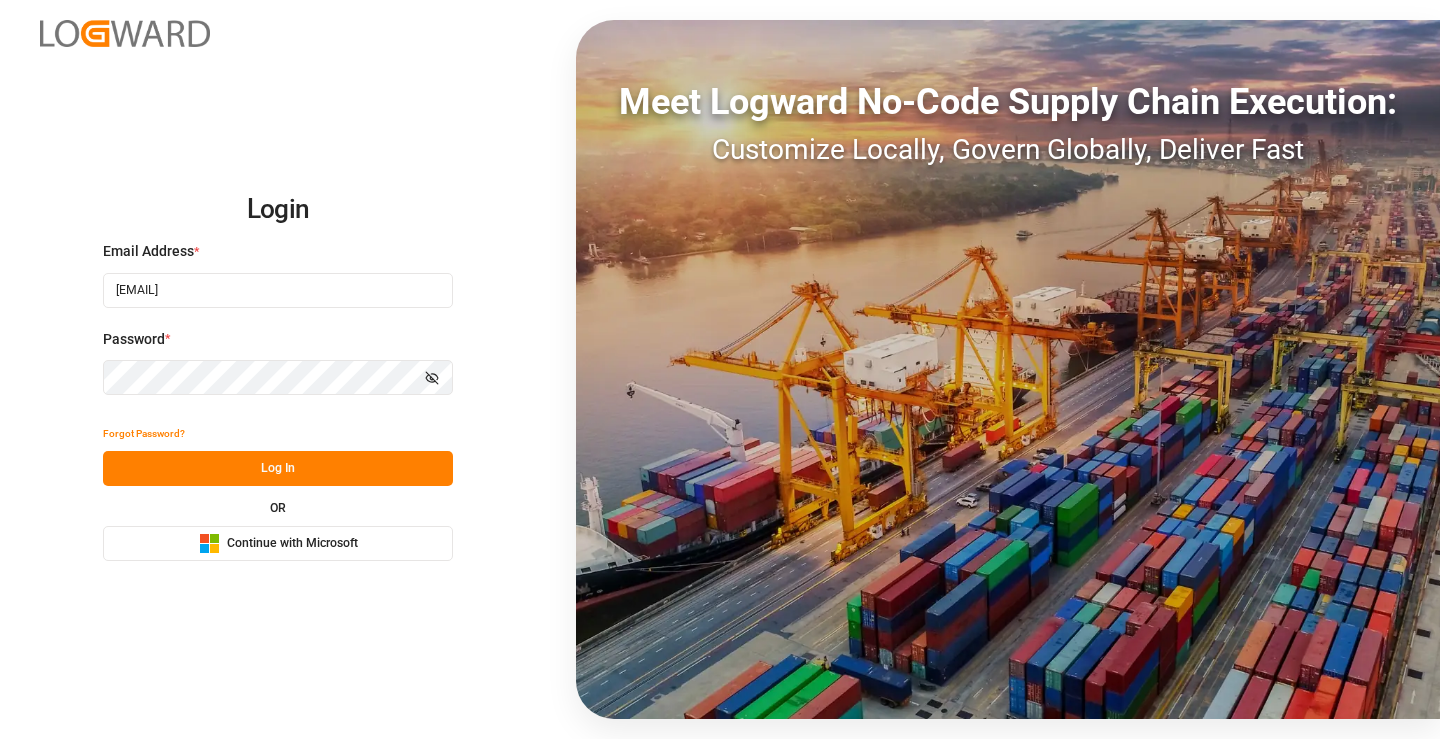 click on "Log In" at bounding box center [278, 468] 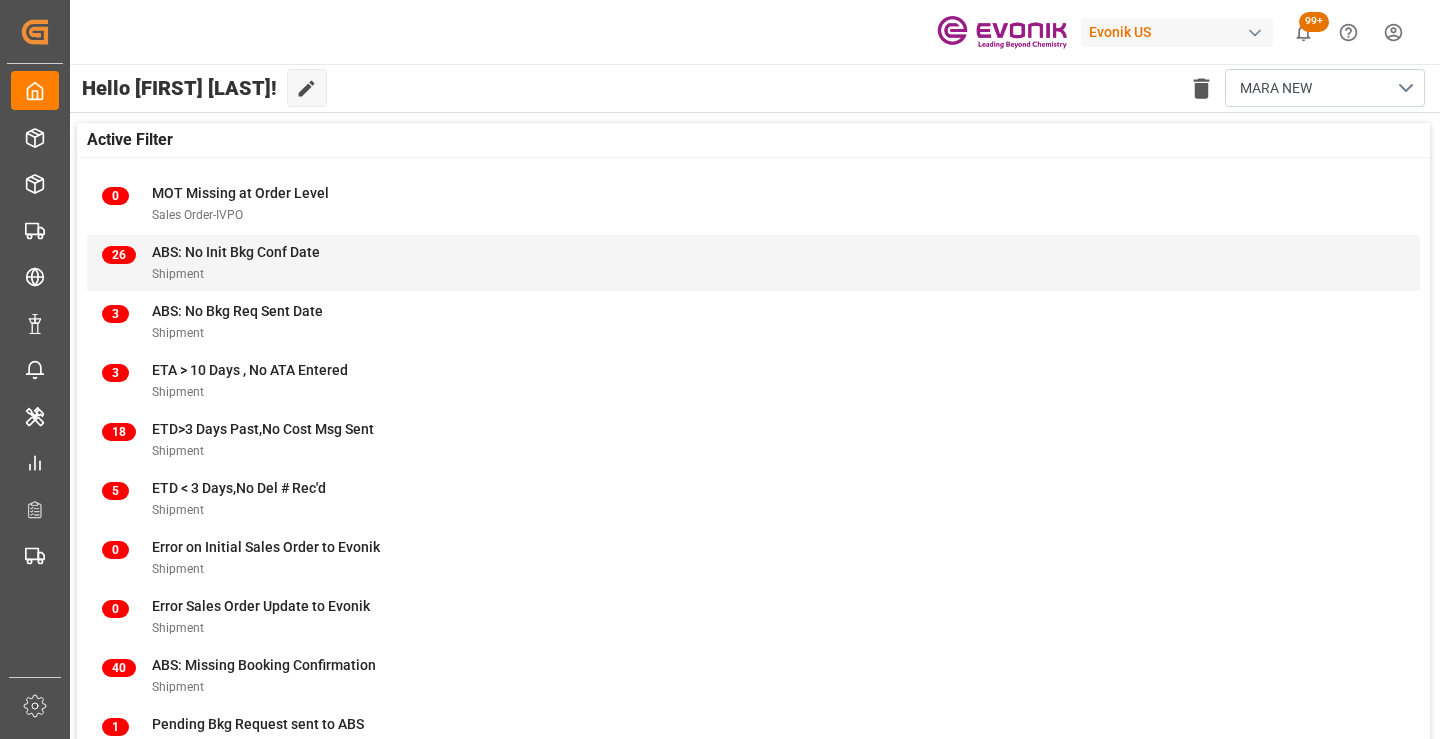 click on "Shipment" at bounding box center (236, 273) 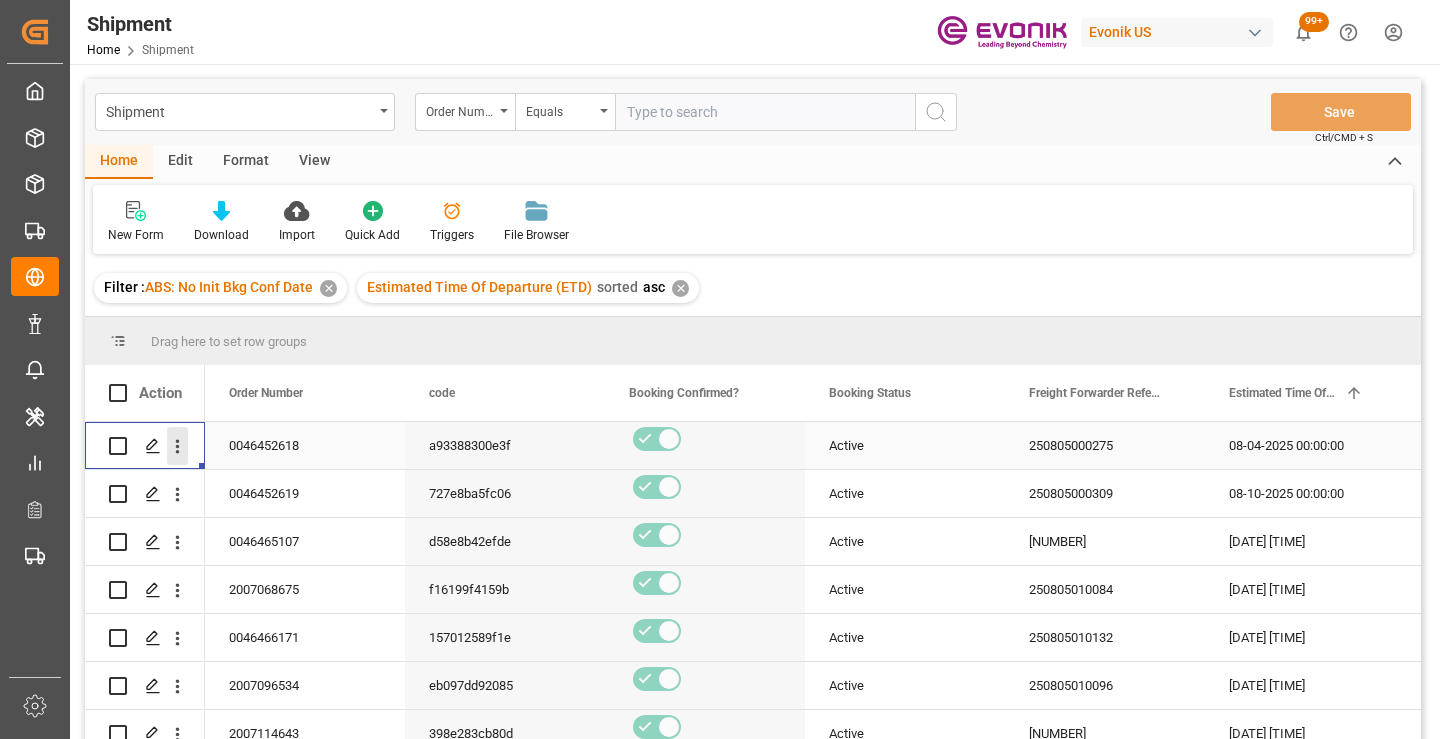 click 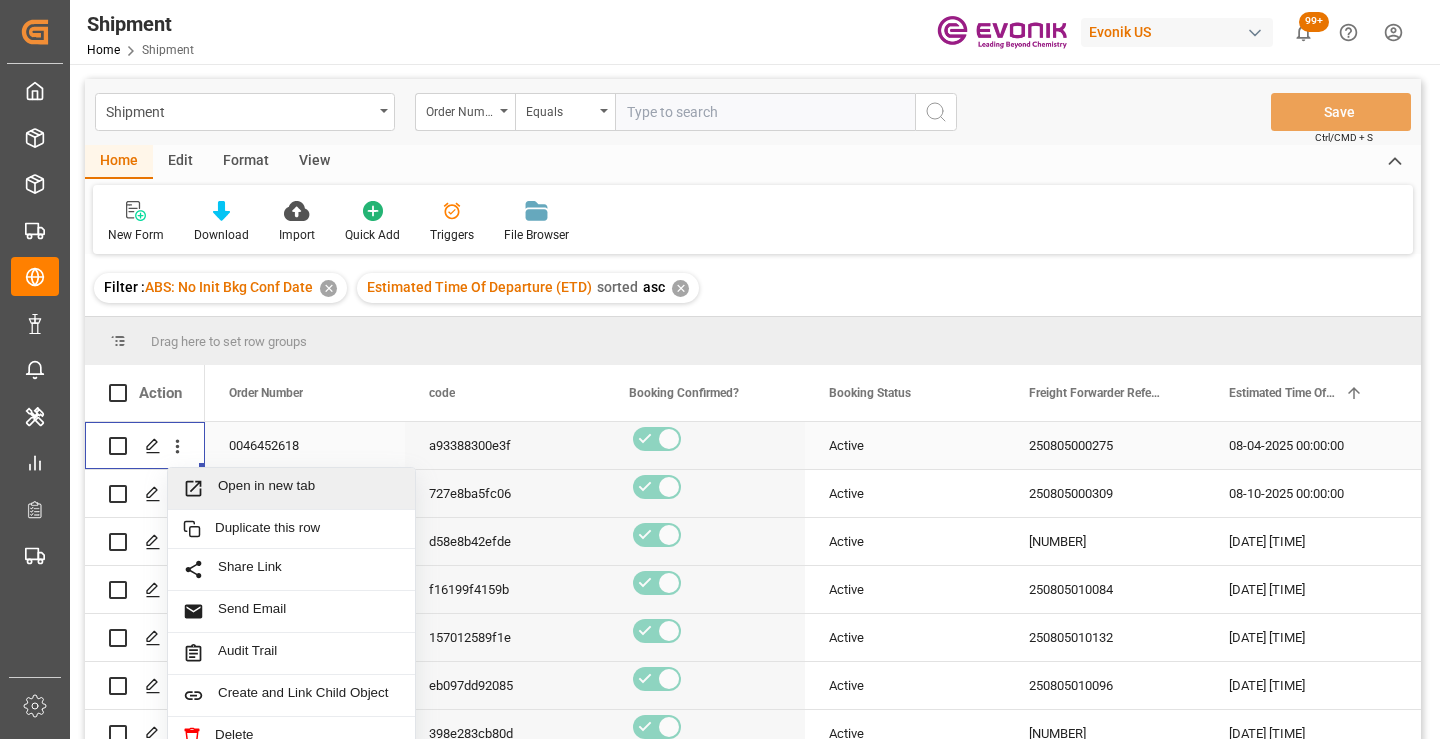 click on "Open in new tab" at bounding box center [309, 488] 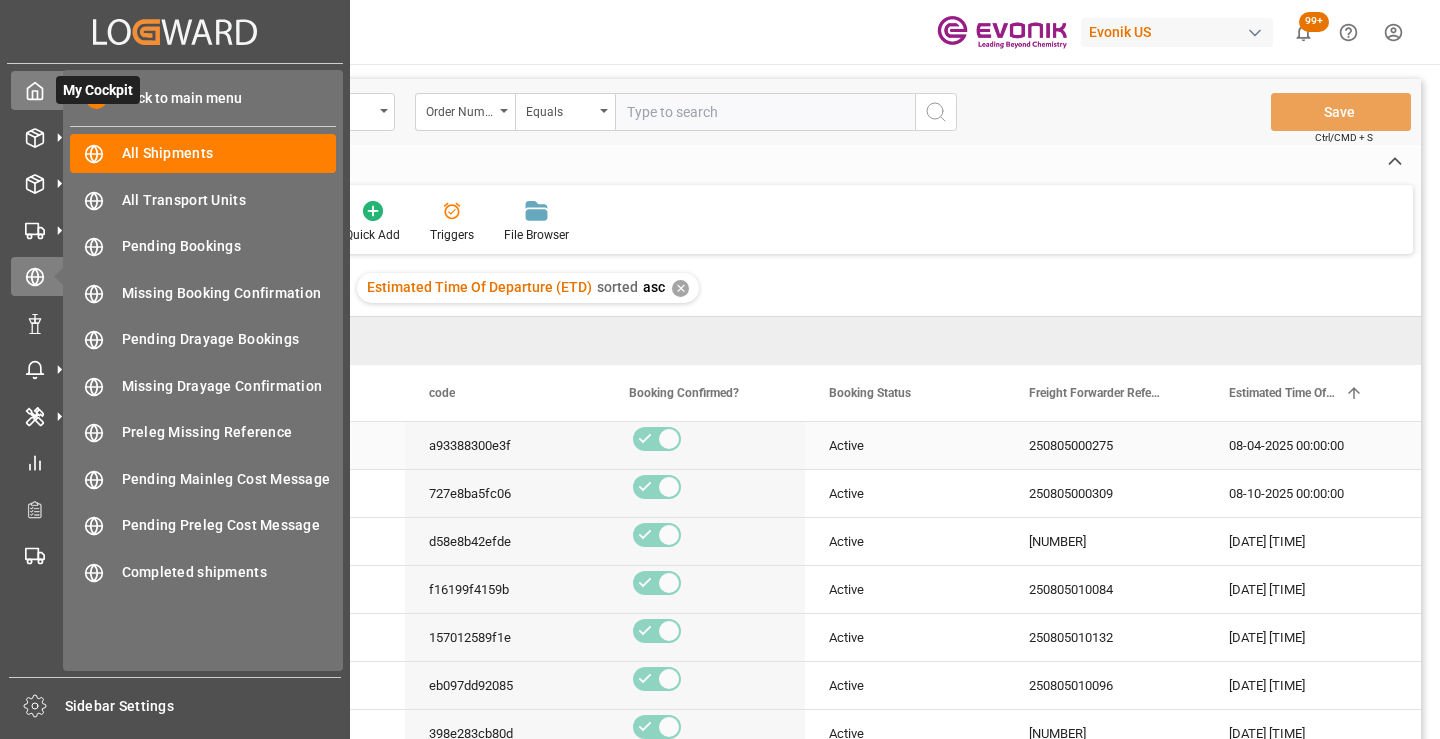 click 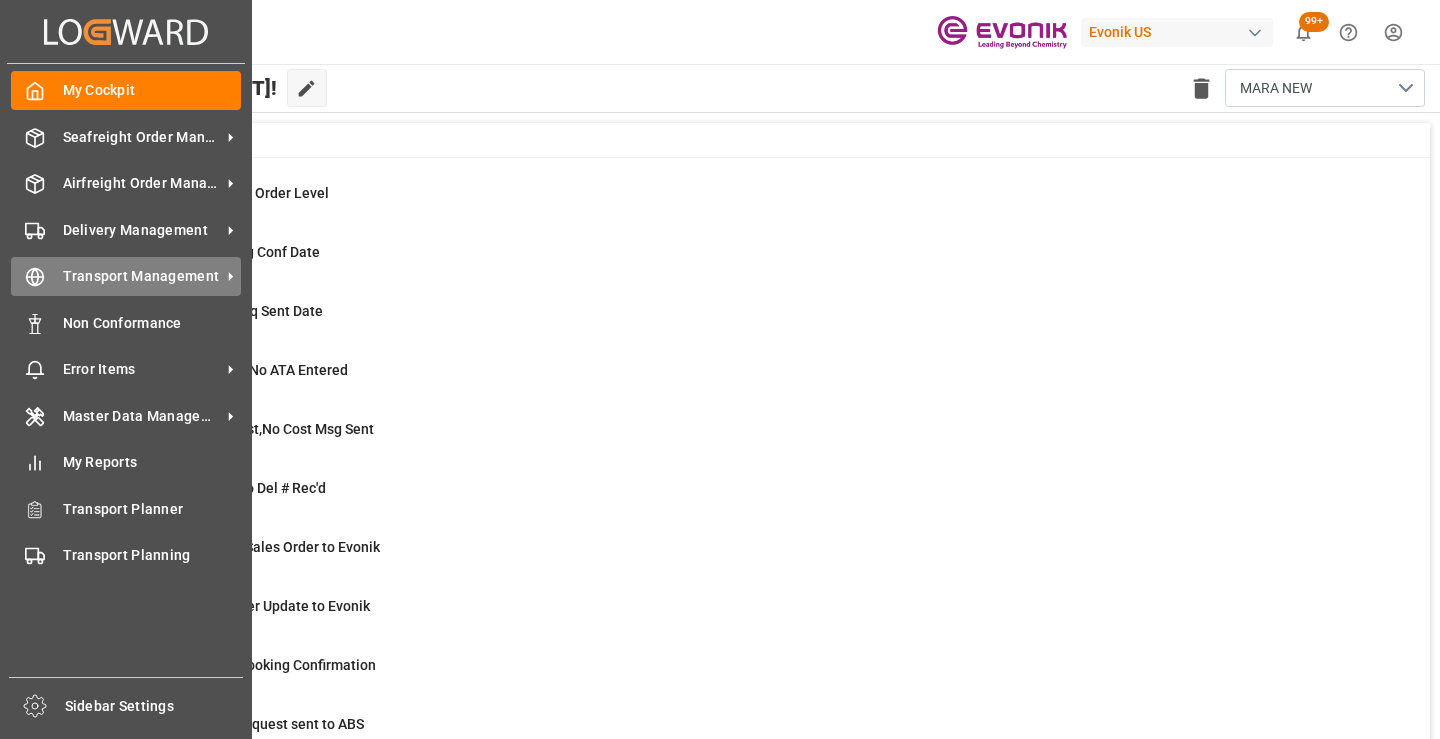 click on "Transport Management" at bounding box center (142, 276) 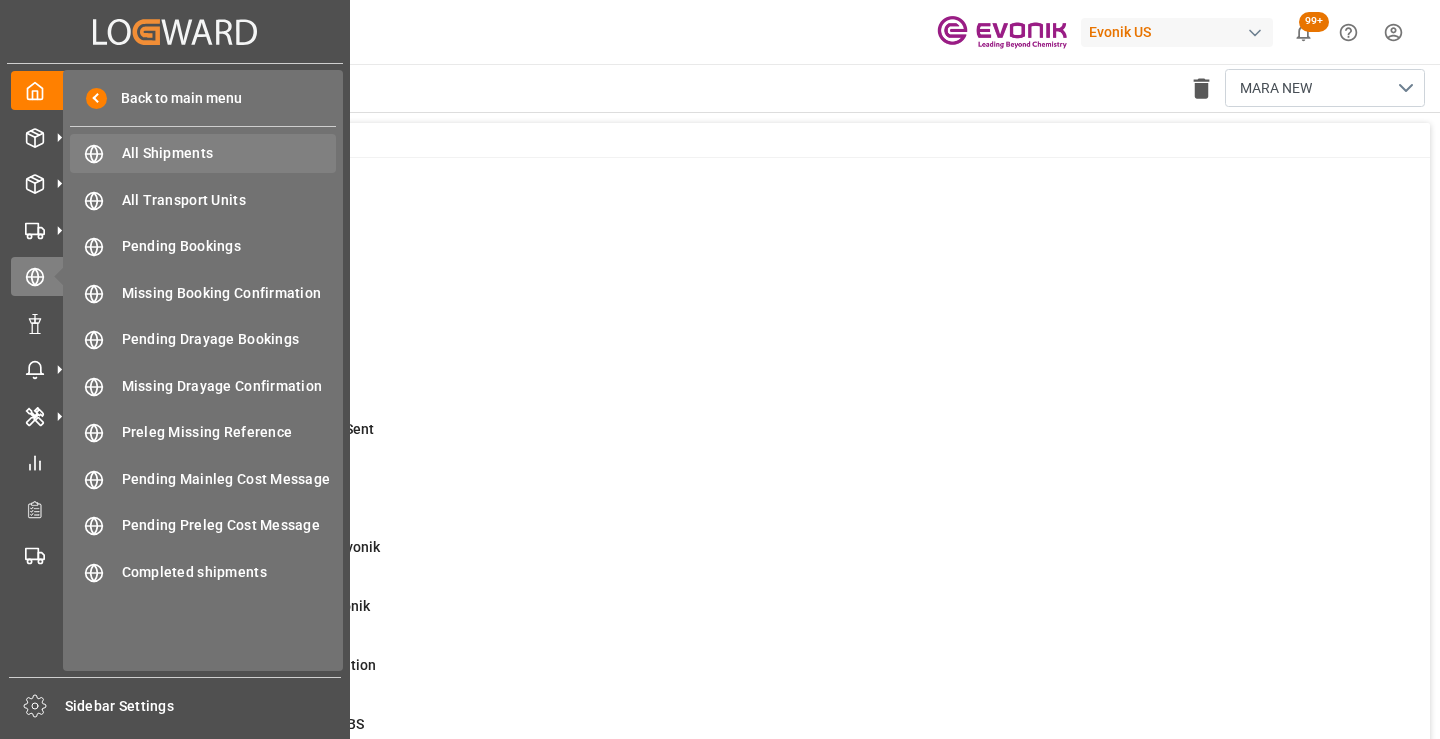 click on "All Shipments" at bounding box center (229, 153) 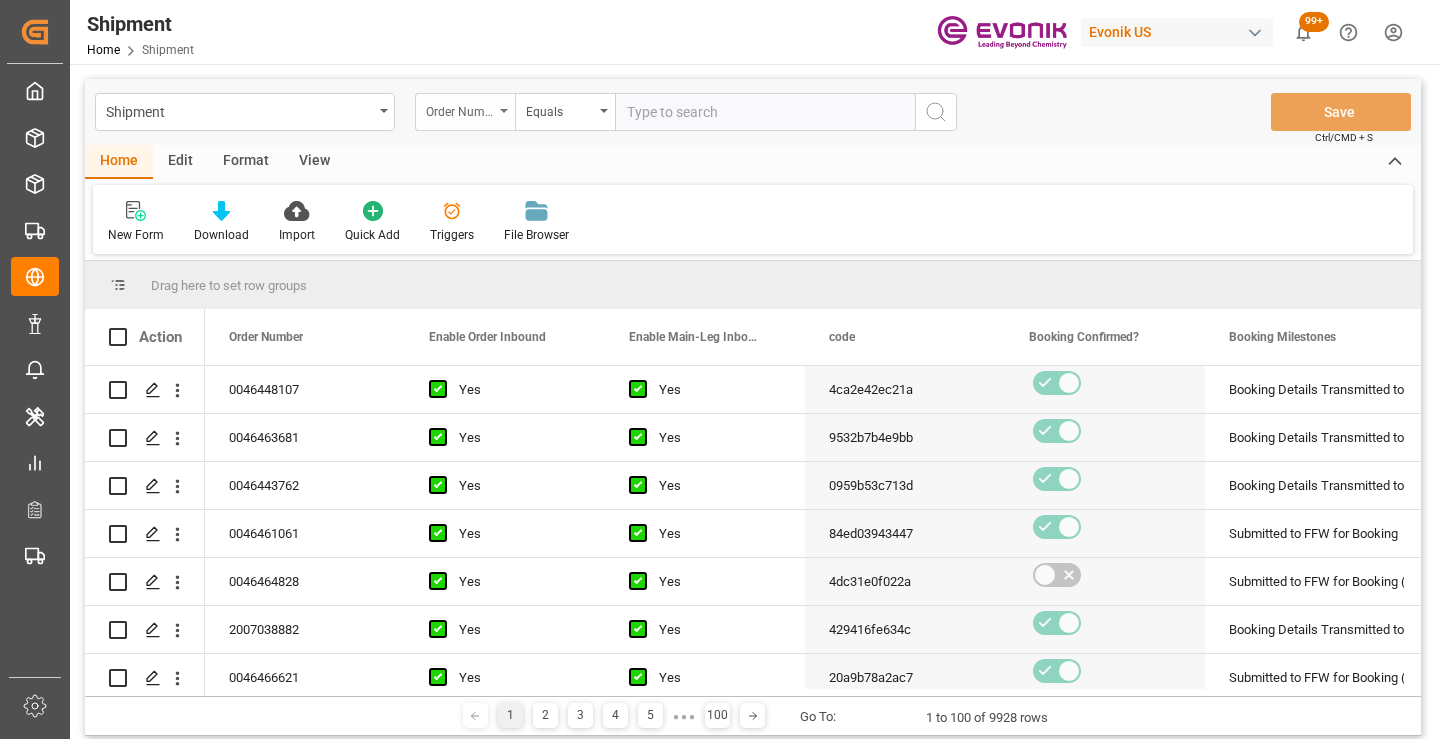click on "Order Number" at bounding box center [460, 109] 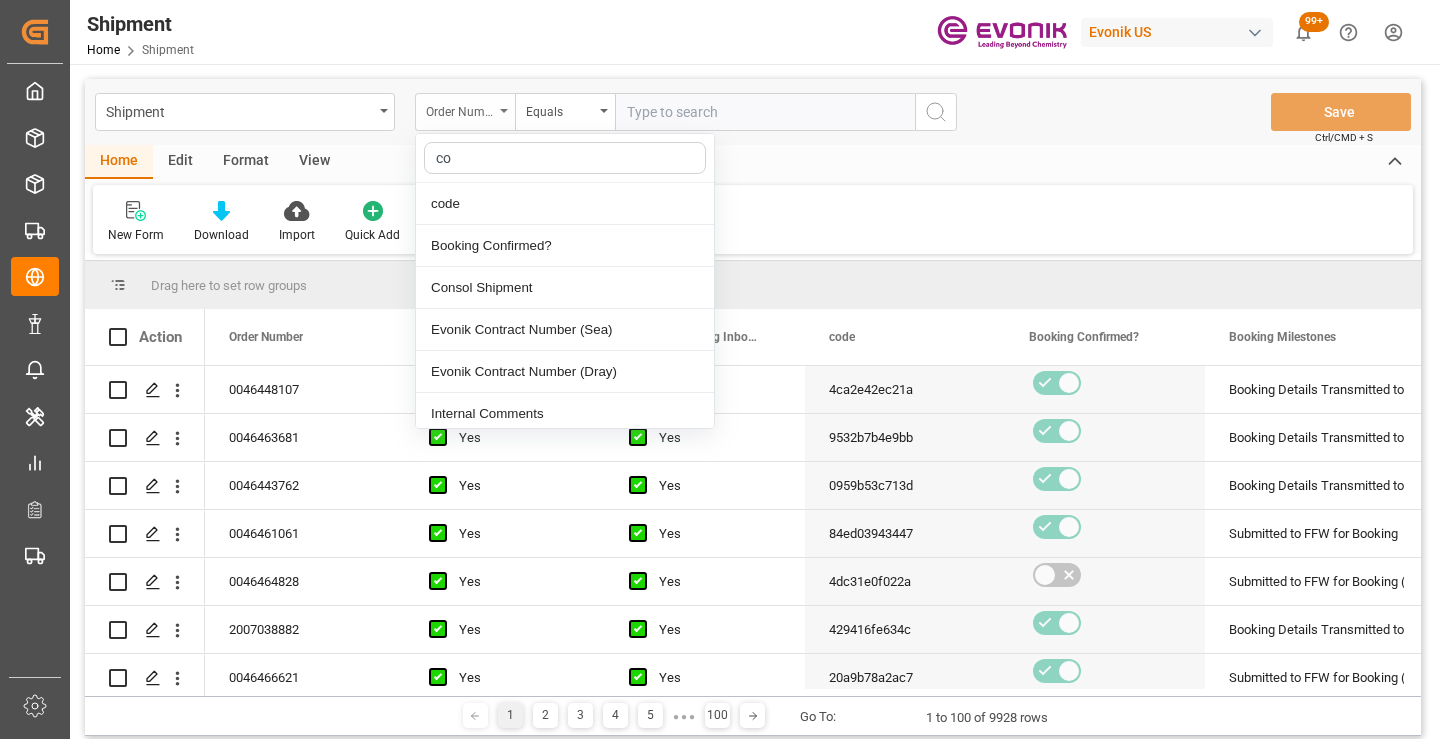 type on "cod" 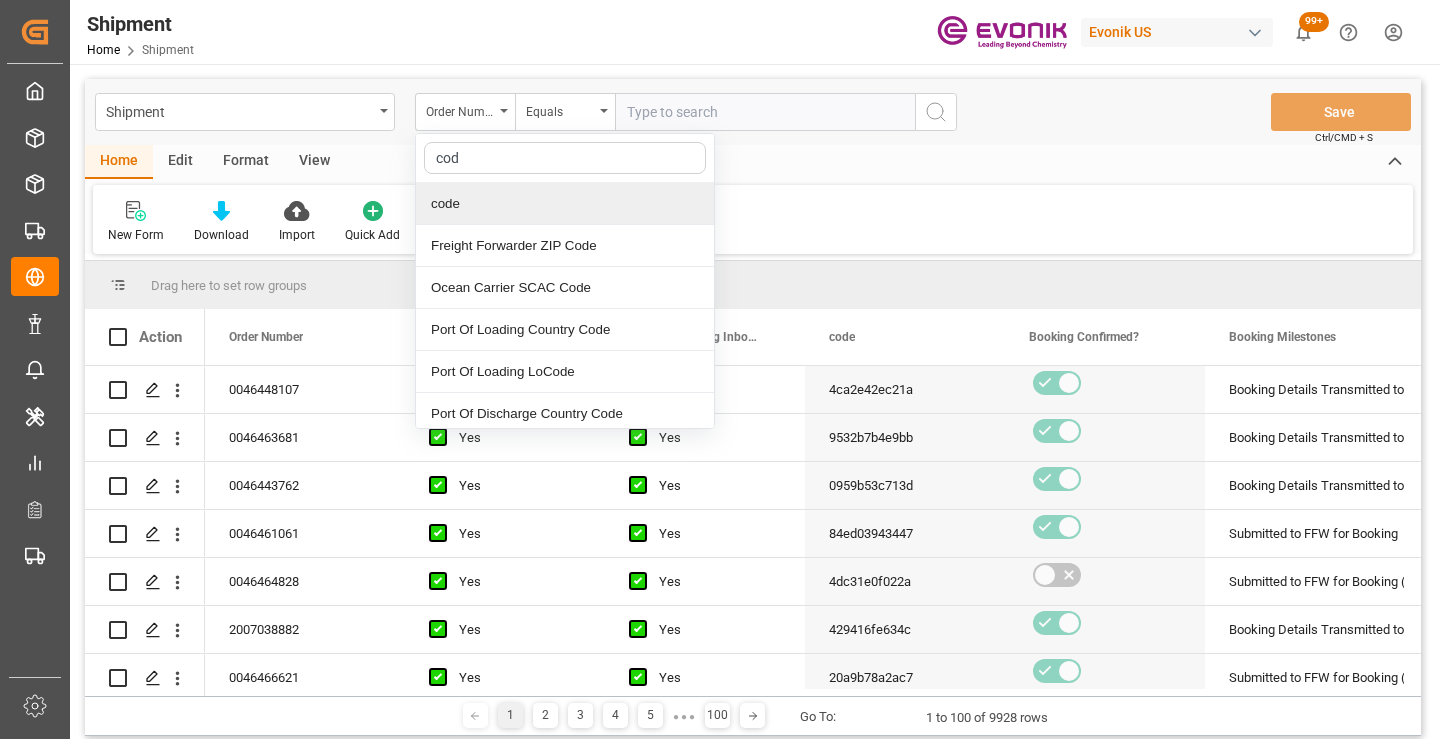 click on "code" at bounding box center (565, 204) 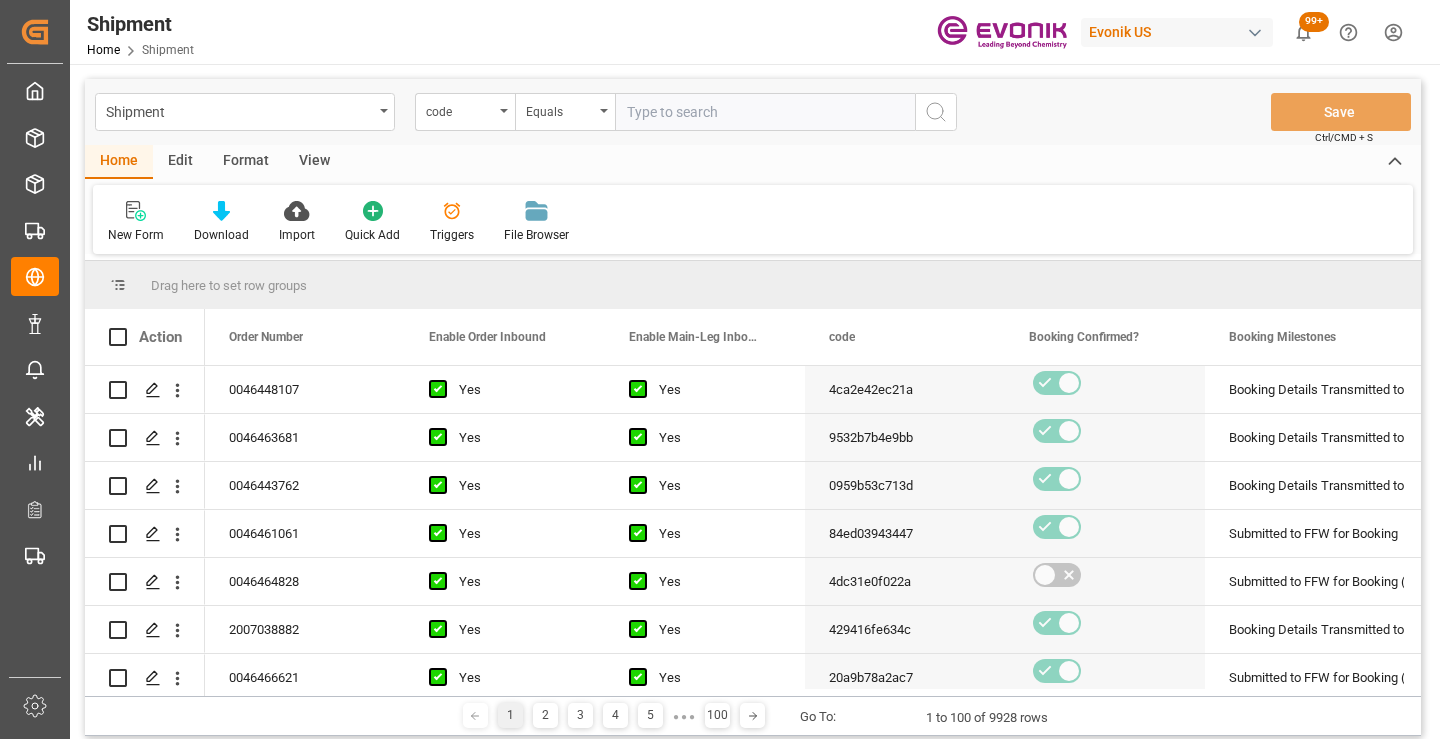 click at bounding box center (765, 112) 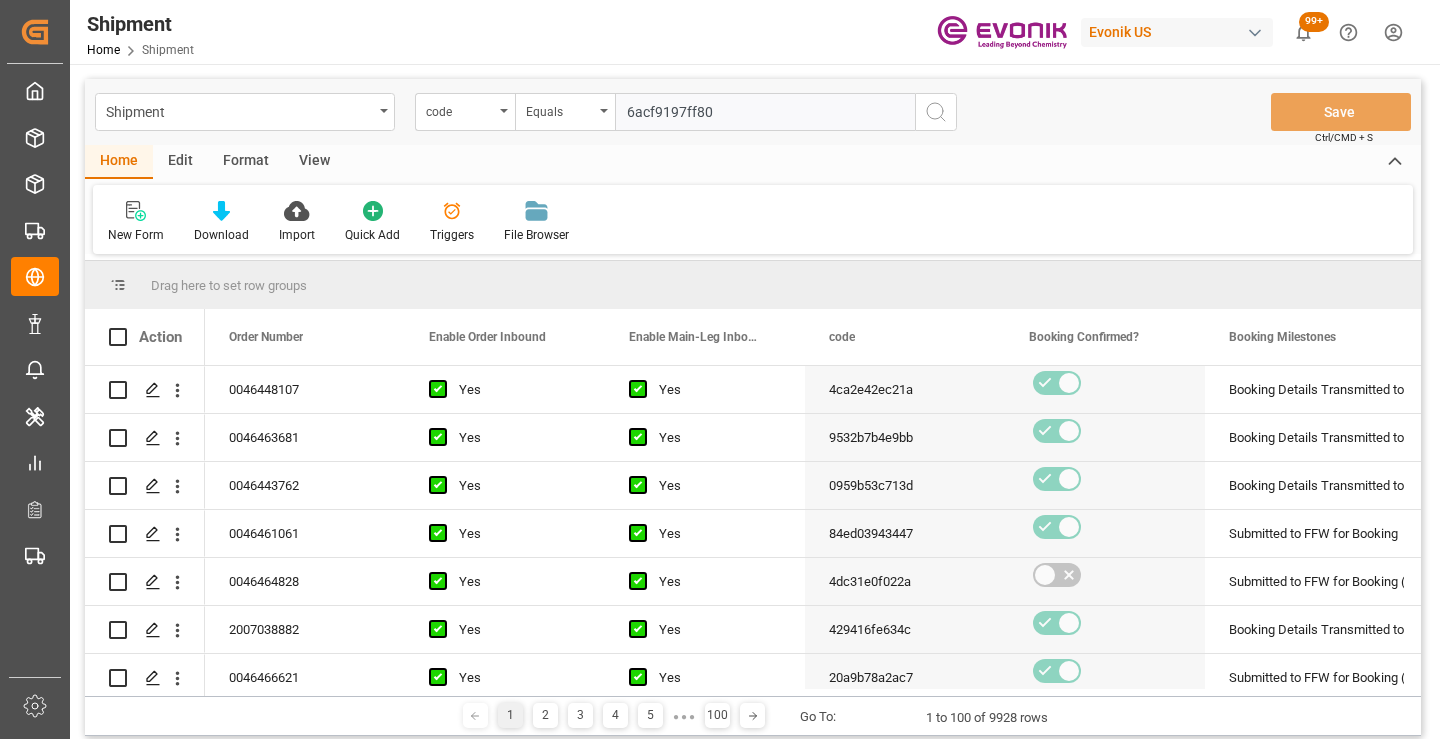 type on "6acf9197ff80" 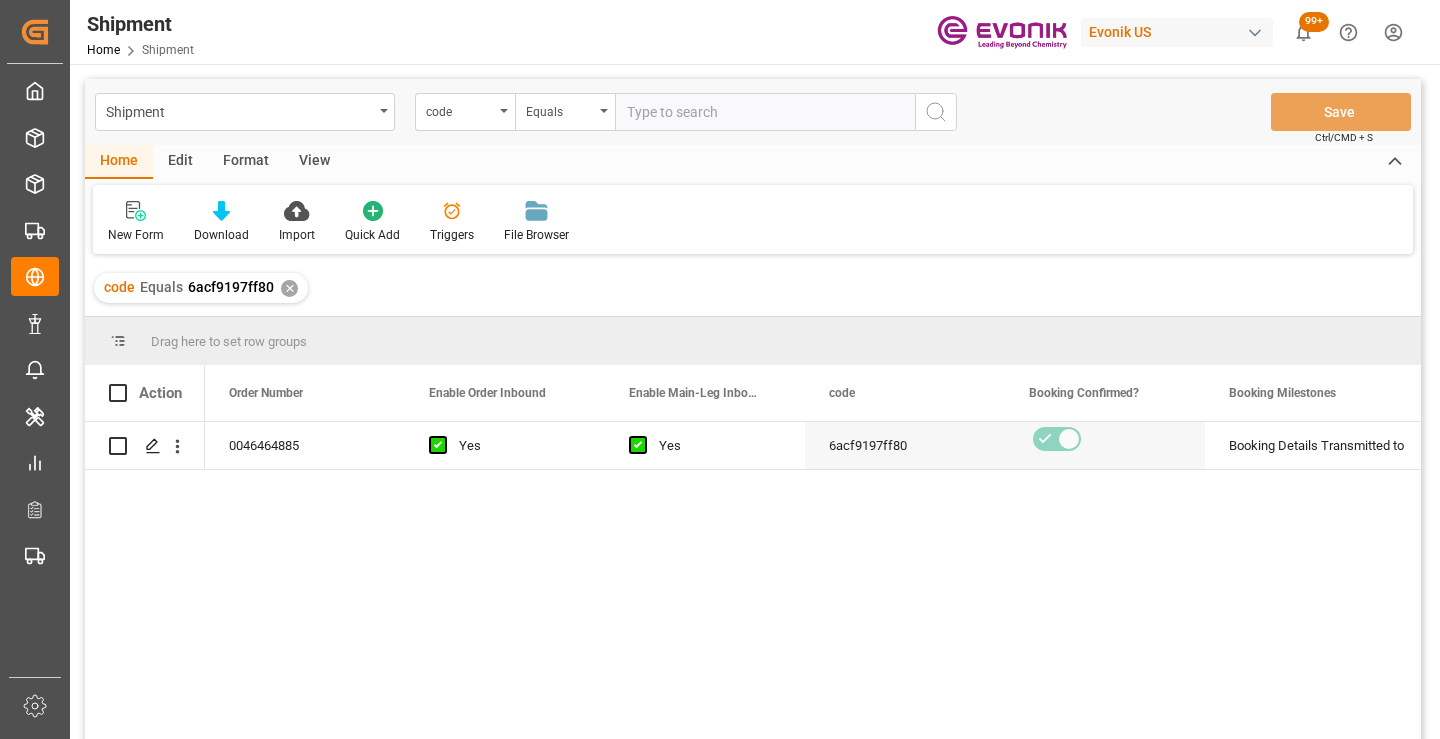 click on "[NUMBER] Yes Yes [ALPHANUMERIC_ID] Booking Details Transmitted to SAP Active No" at bounding box center (813, 587) 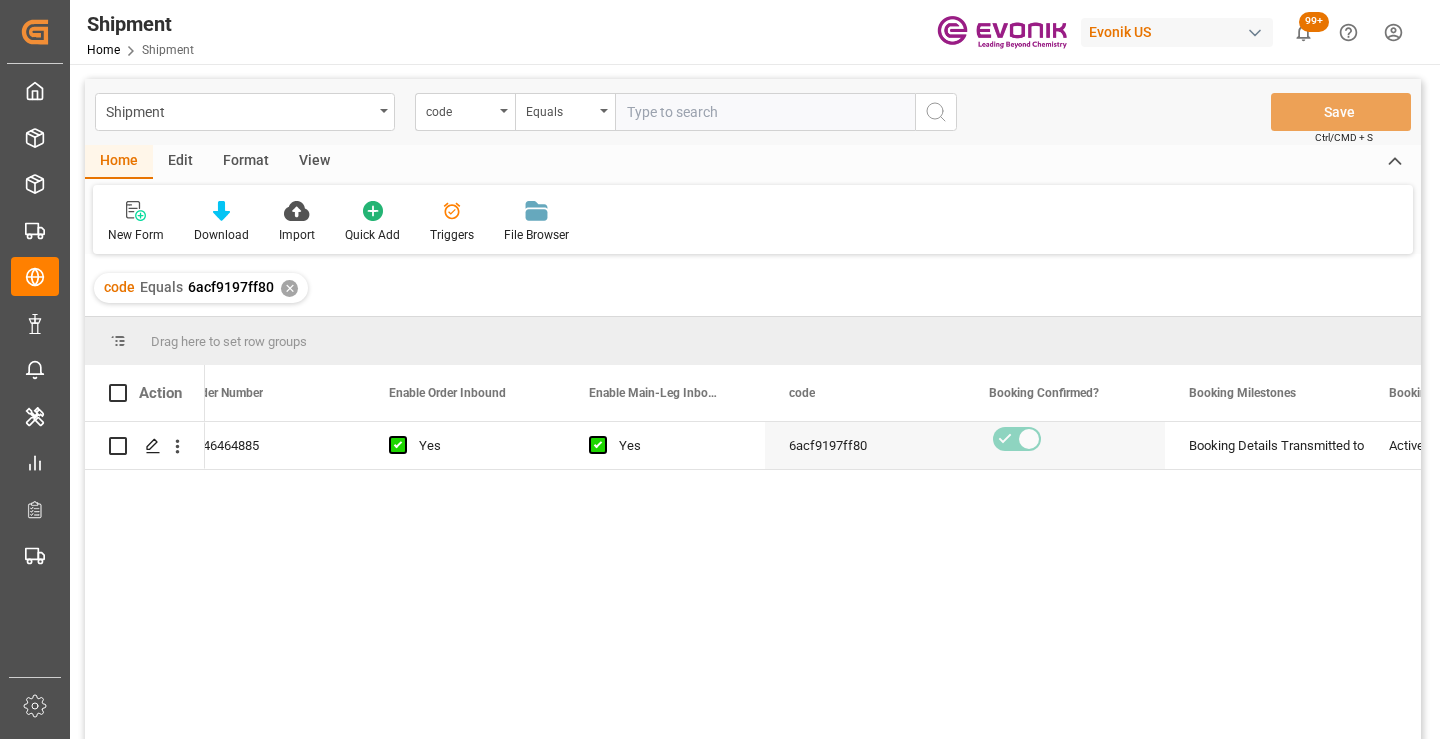 scroll, scrollTop: 0, scrollLeft: 120, axis: horizontal 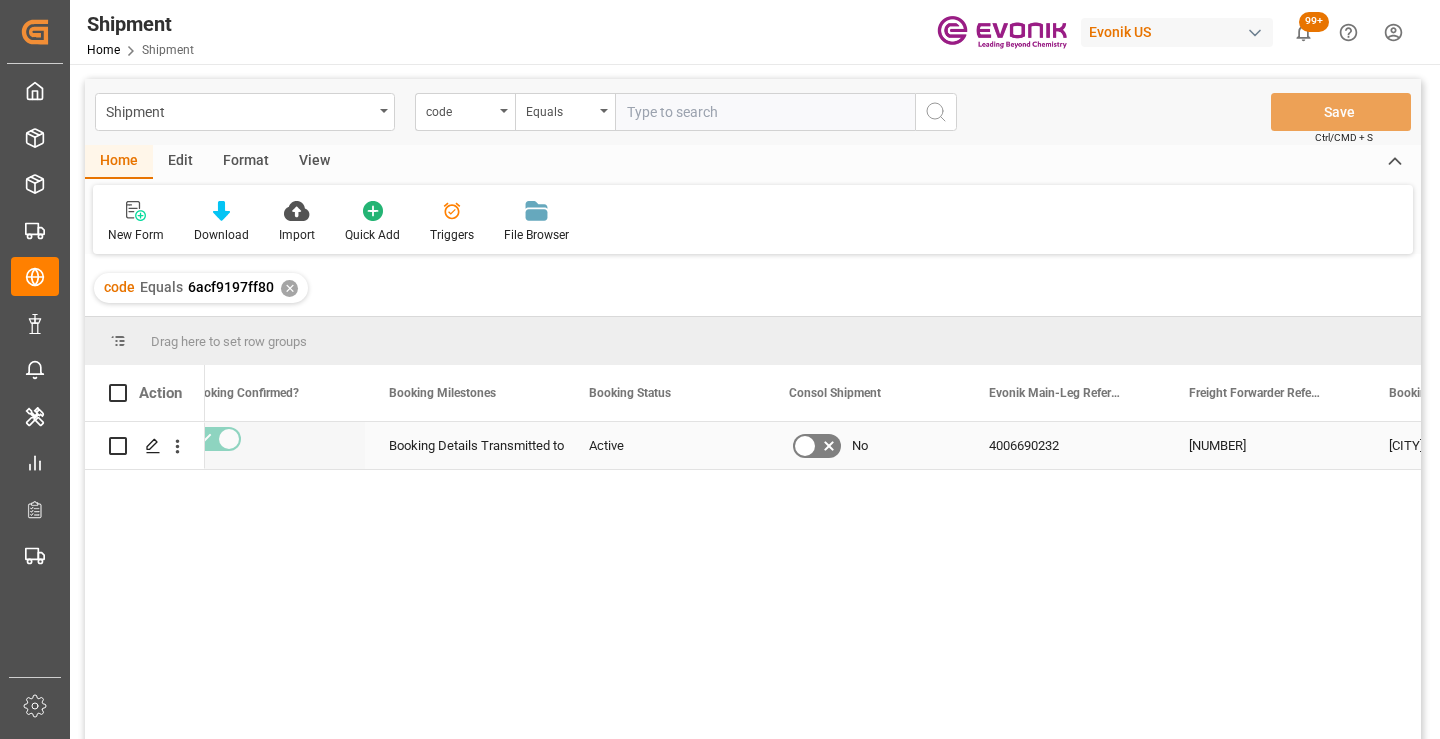 click on "[NUMBER]" at bounding box center (1265, 445) 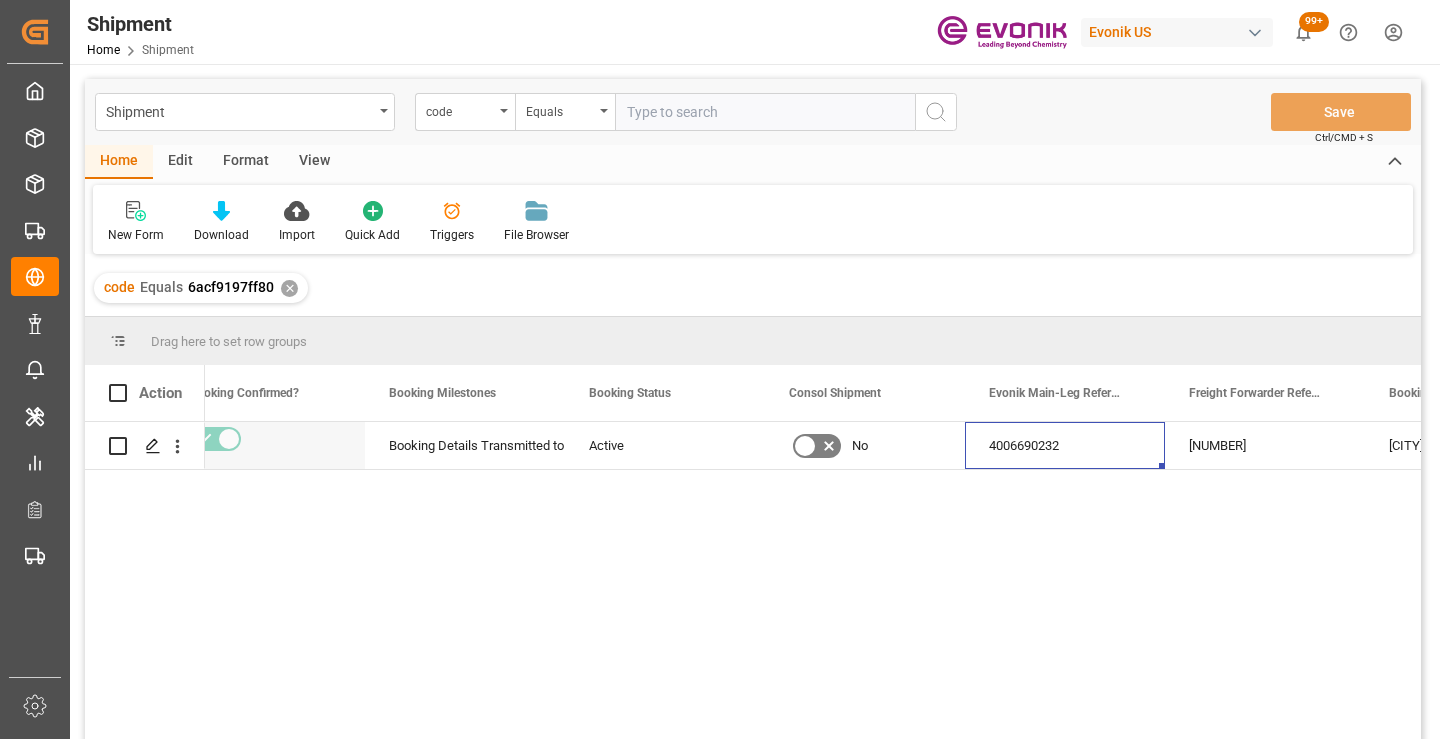 click on "Booking Details Transmitted to SAP Active No [NUMBER] [NUMBER] [CITY]/[CITY]/[NUMBER]" at bounding box center (813, 587) 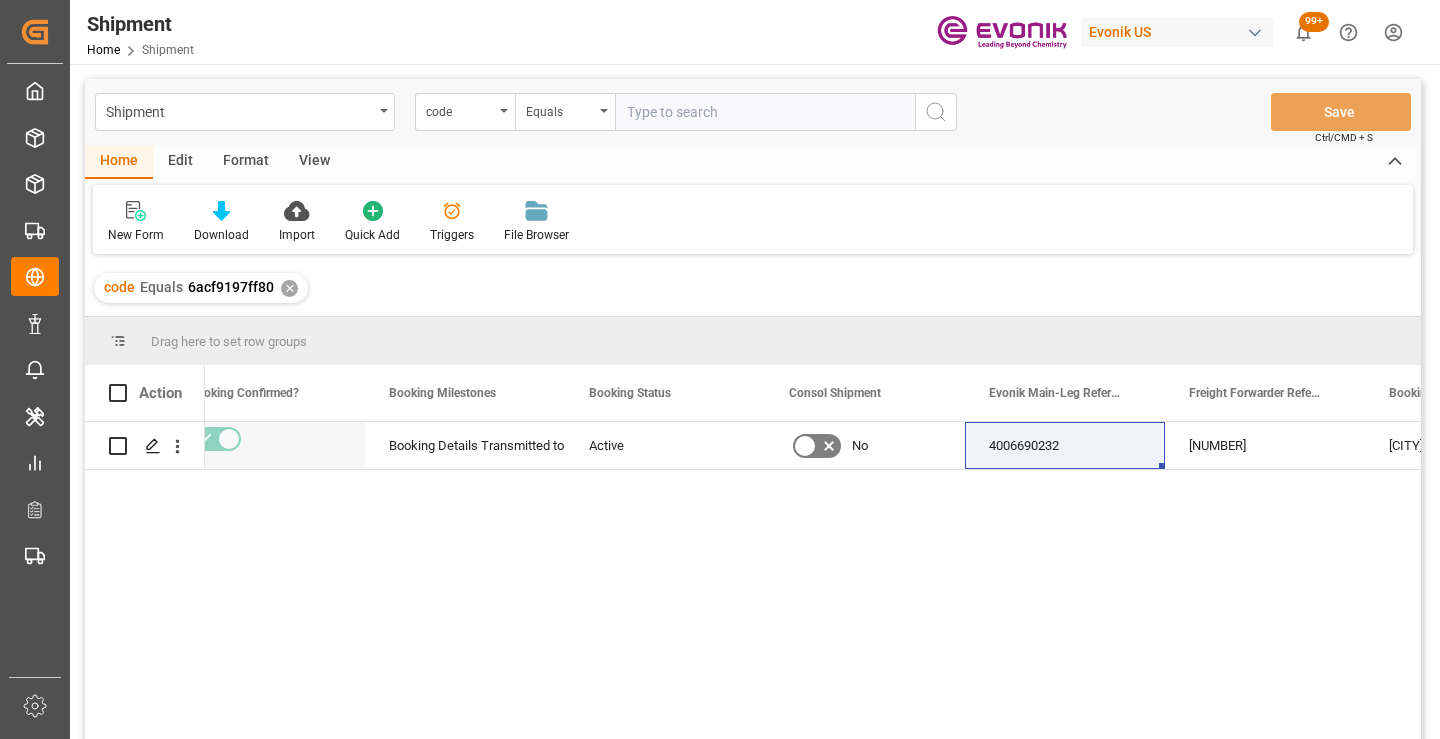 scroll, scrollTop: 0, scrollLeft: 800, axis: horizontal 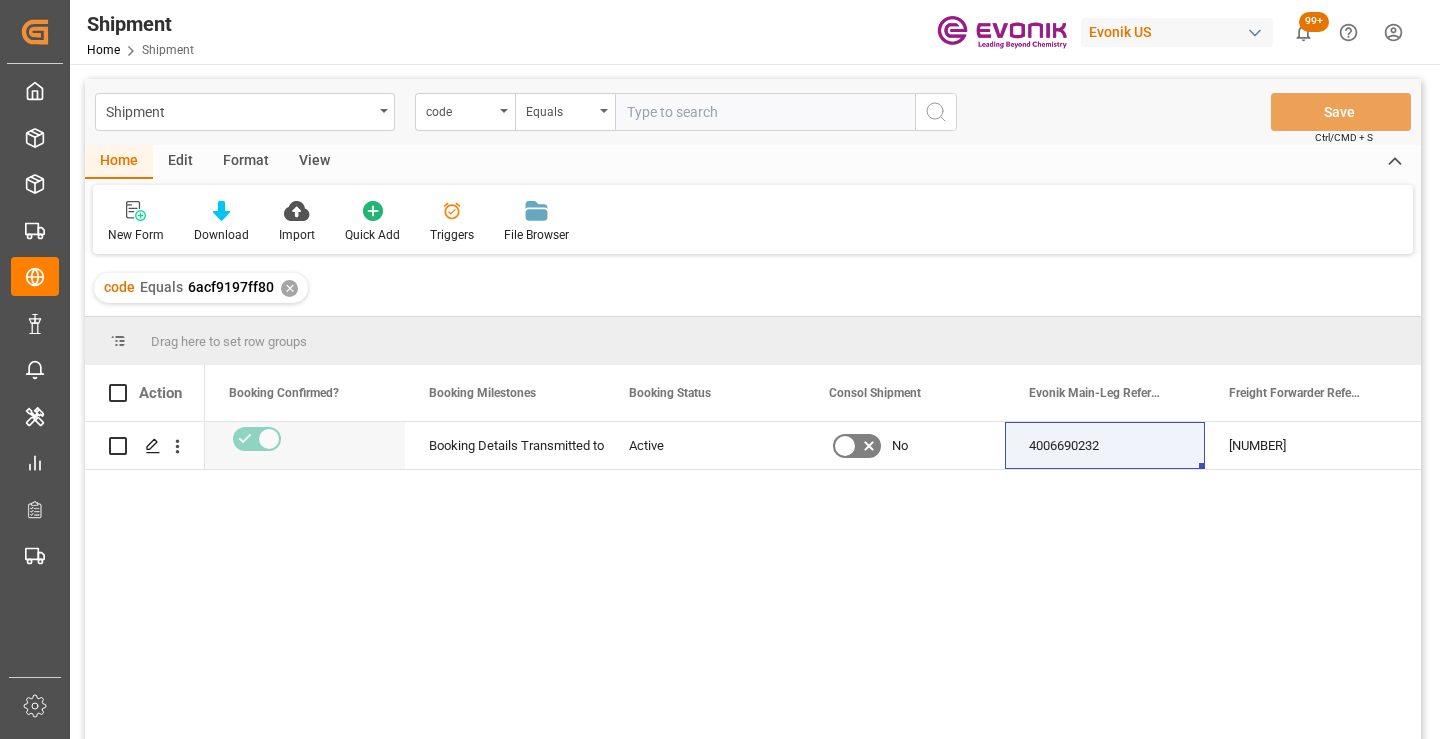 click on "[NUMBER]" at bounding box center [1305, 445] 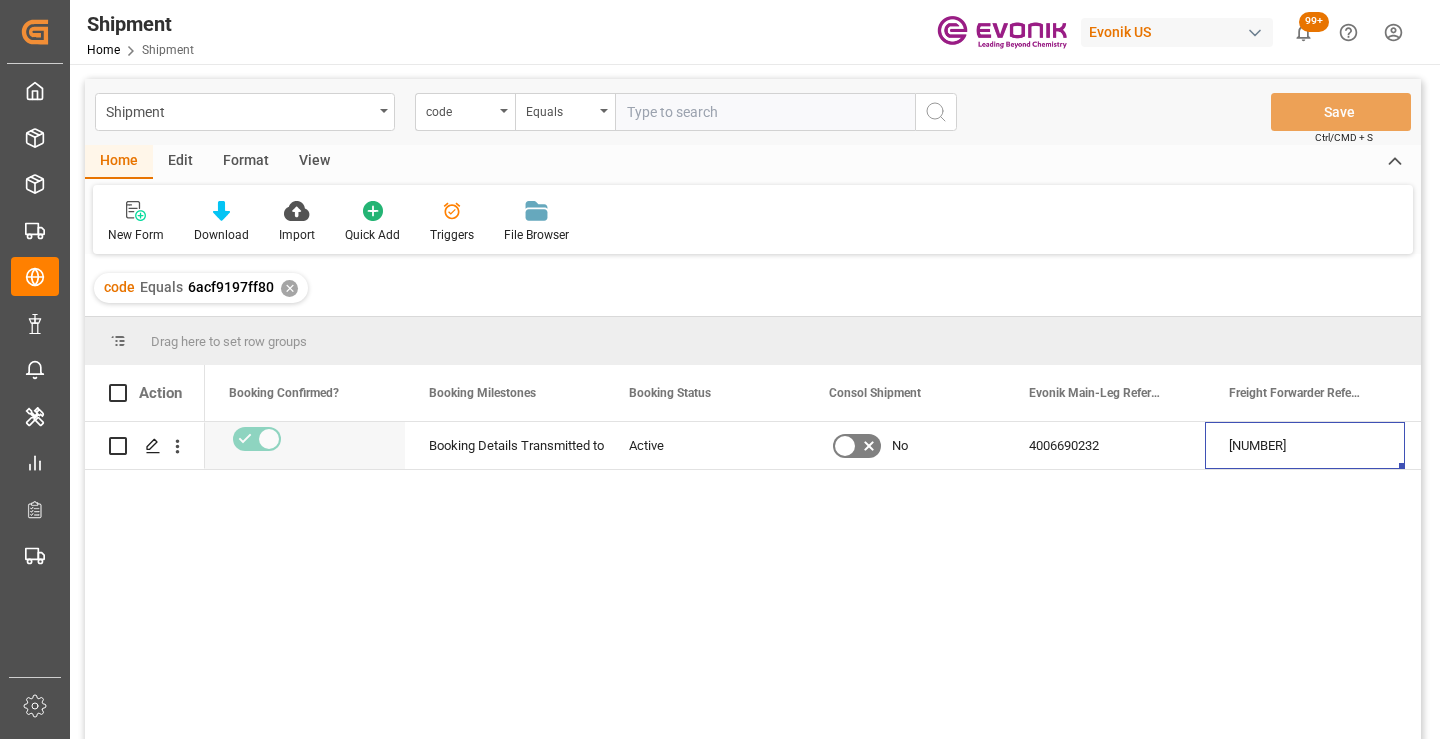 click on "✕" at bounding box center (289, 288) 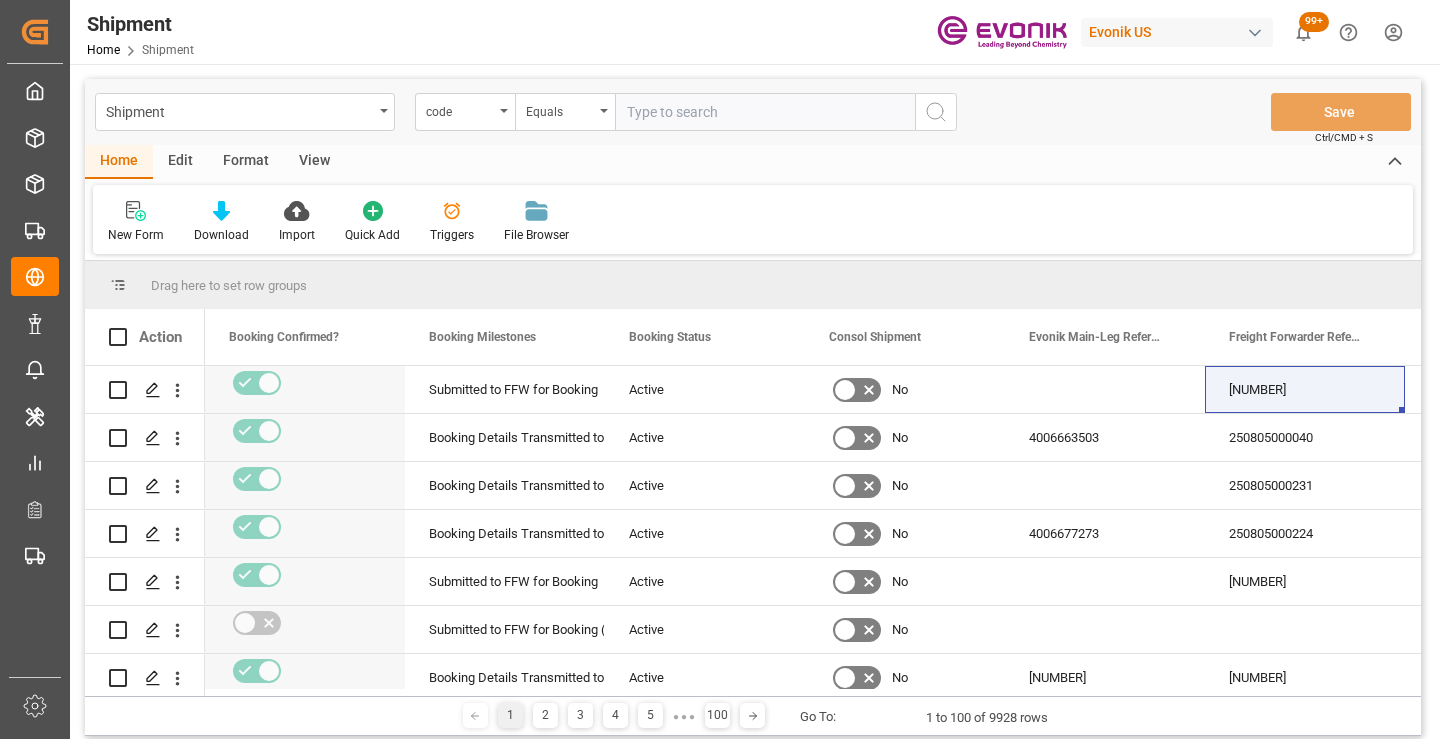 click at bounding box center (765, 112) 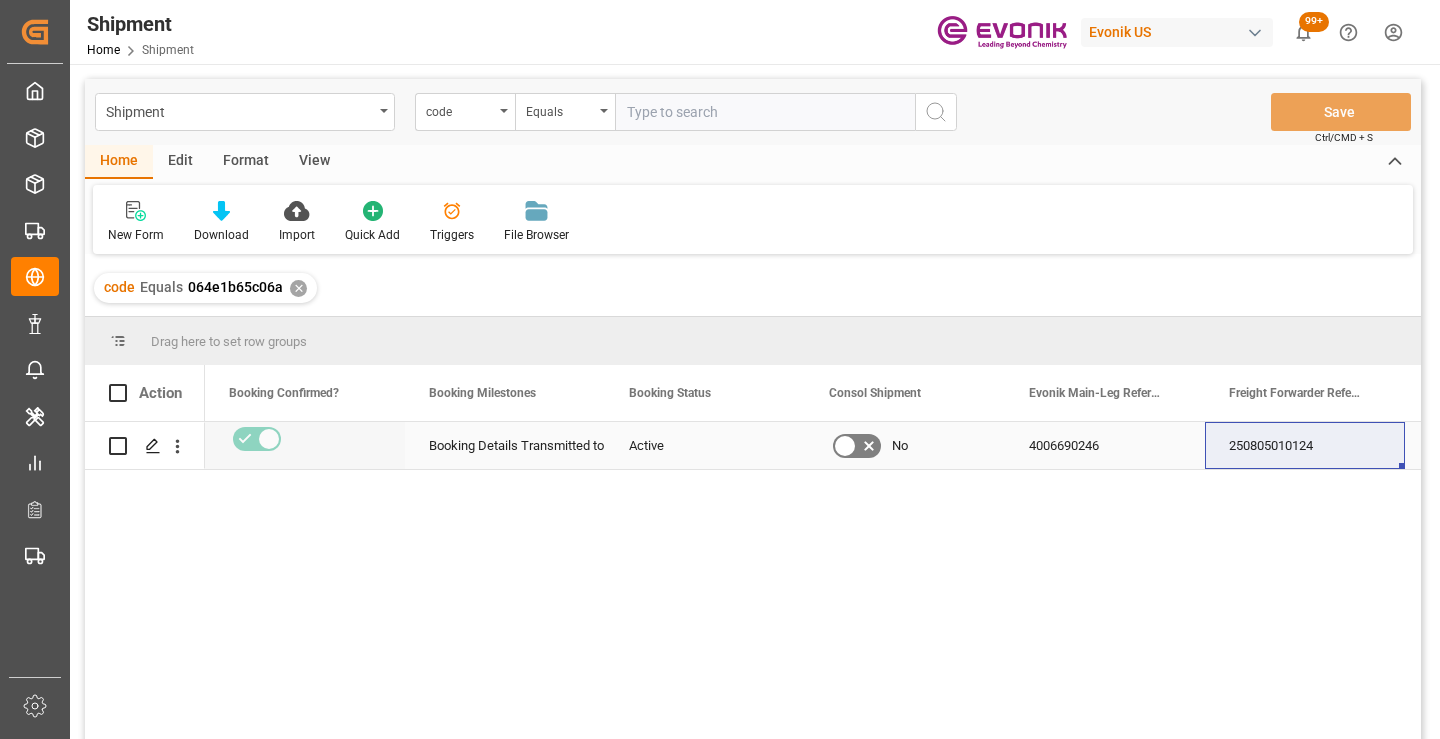 click on "250805010124" at bounding box center (1305, 445) 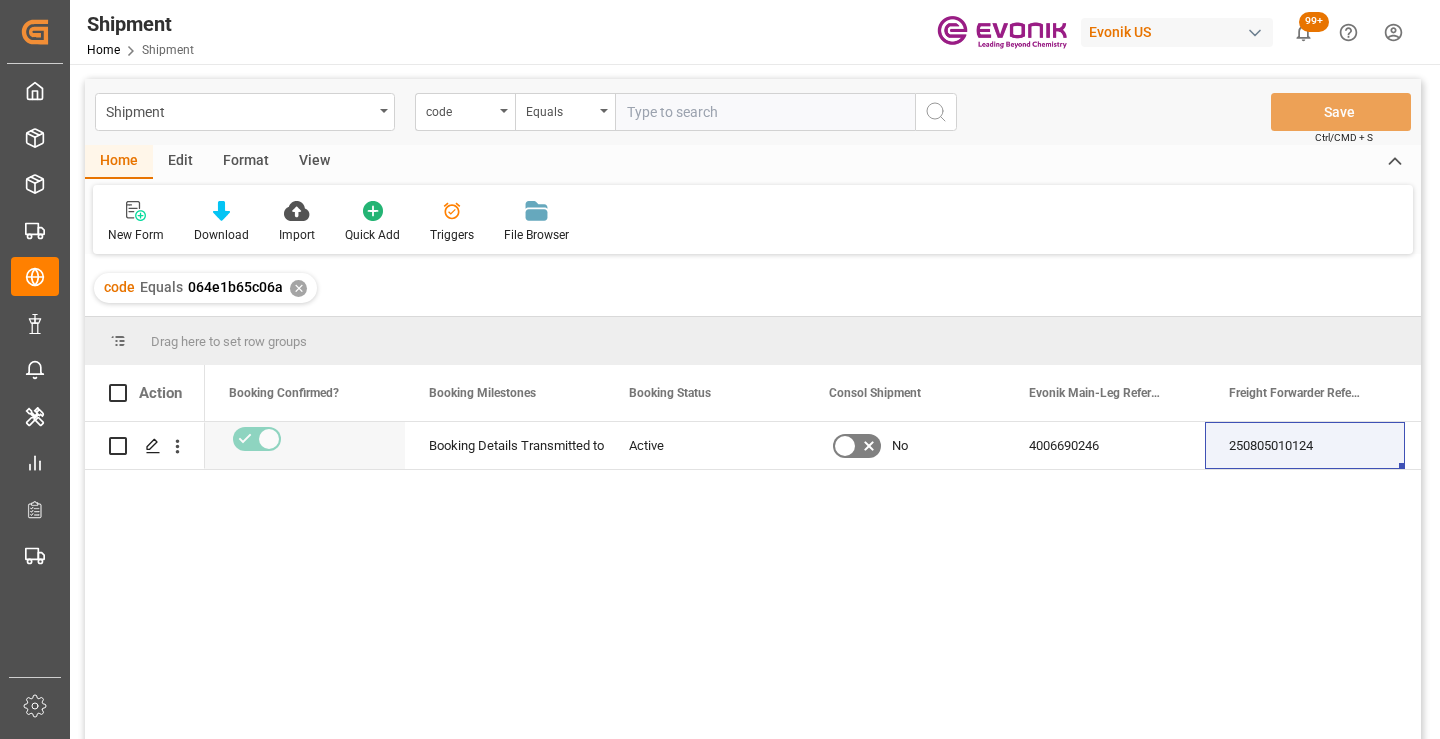 click on "✕" at bounding box center [298, 288] 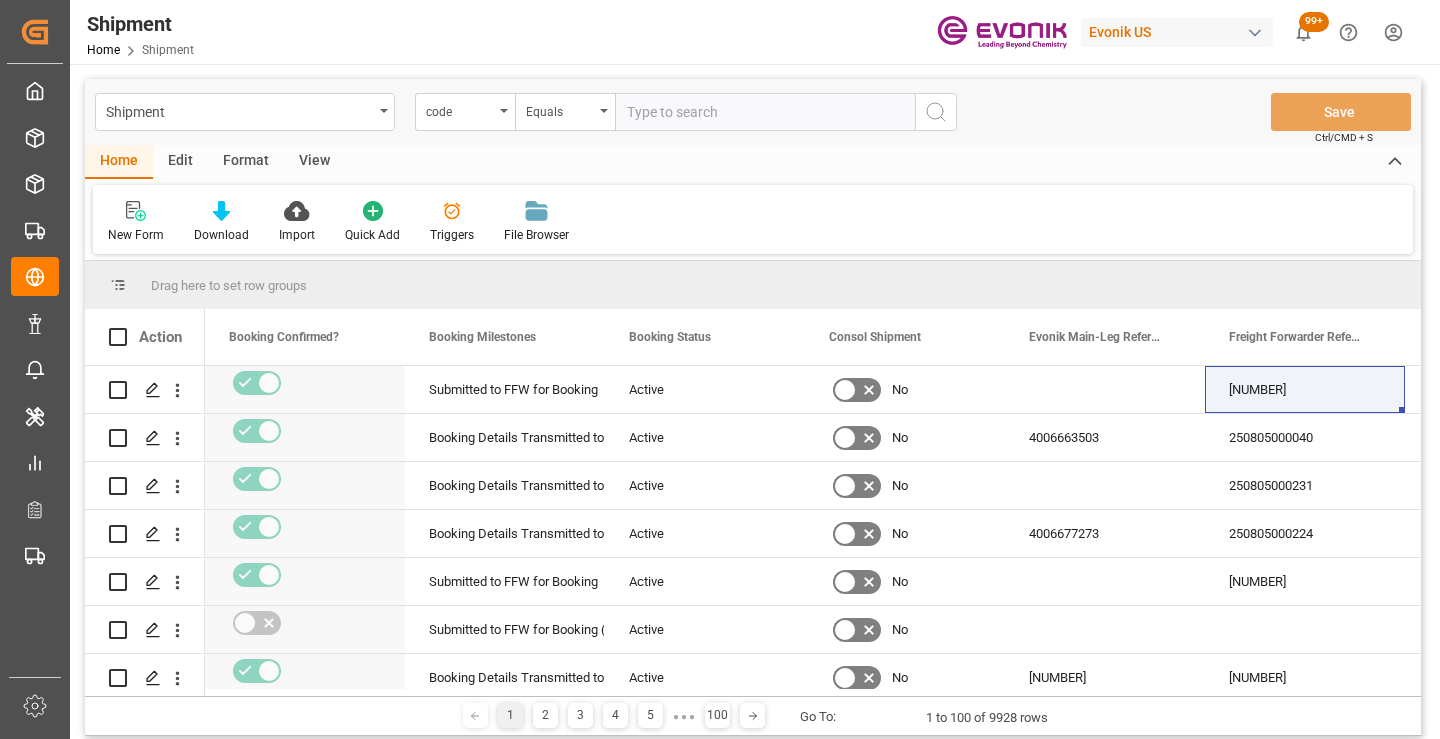 click at bounding box center (765, 112) 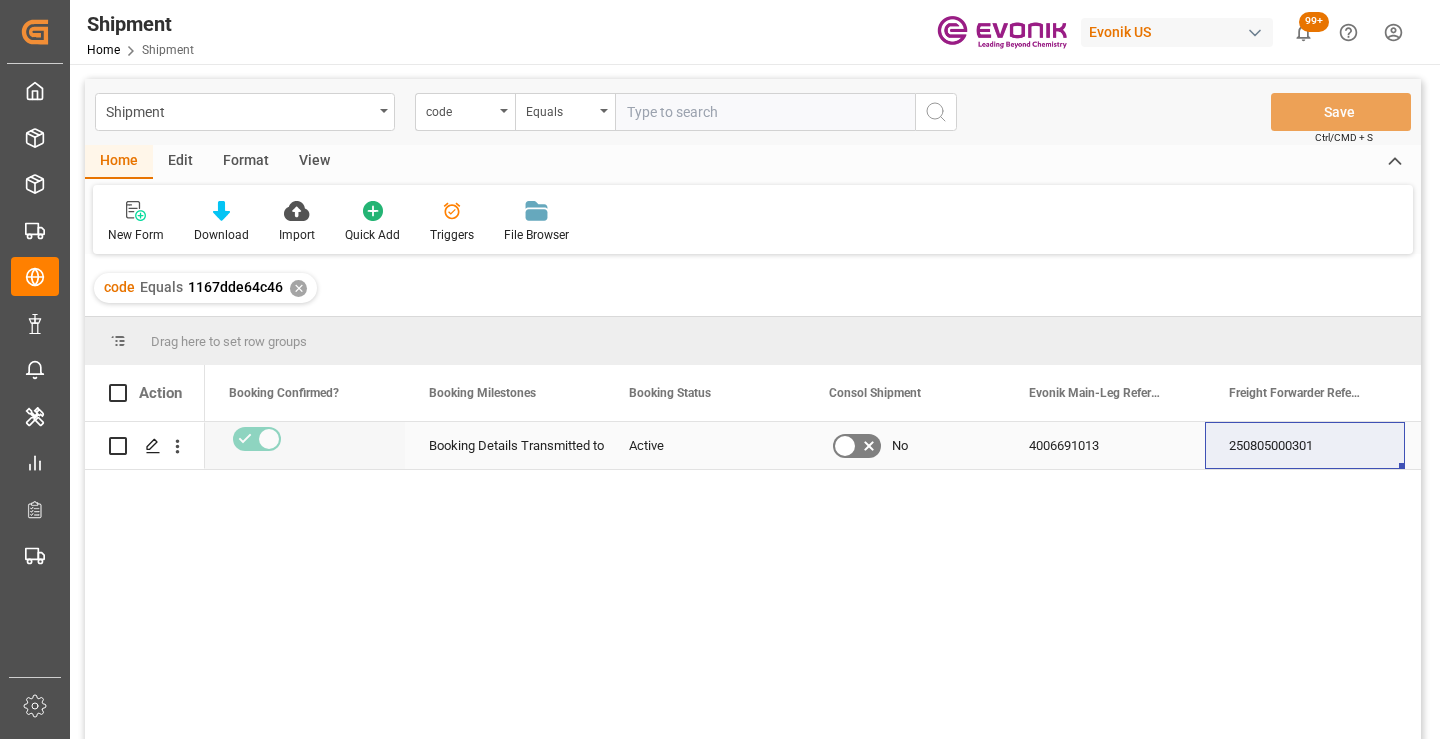 click on "250805000301" at bounding box center (1305, 445) 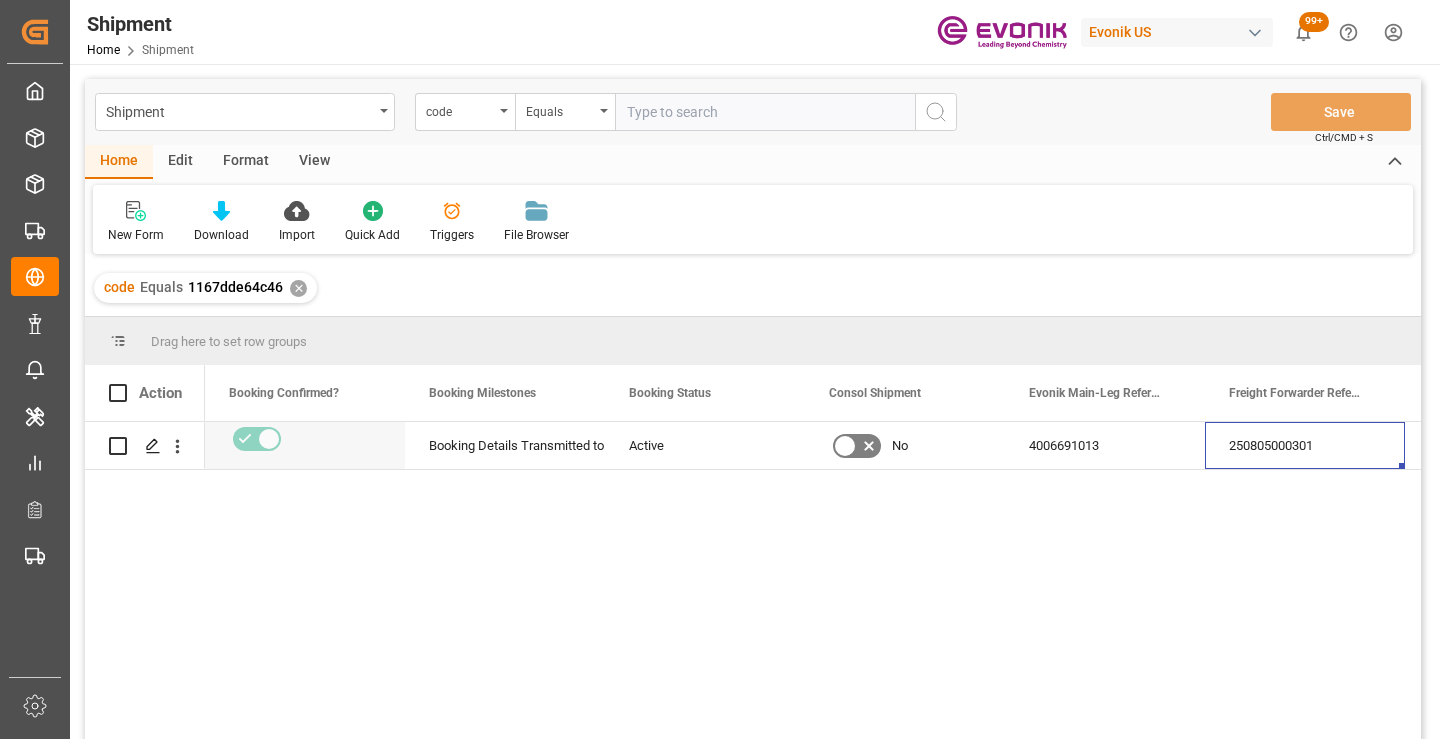 click on "✕" at bounding box center [298, 288] 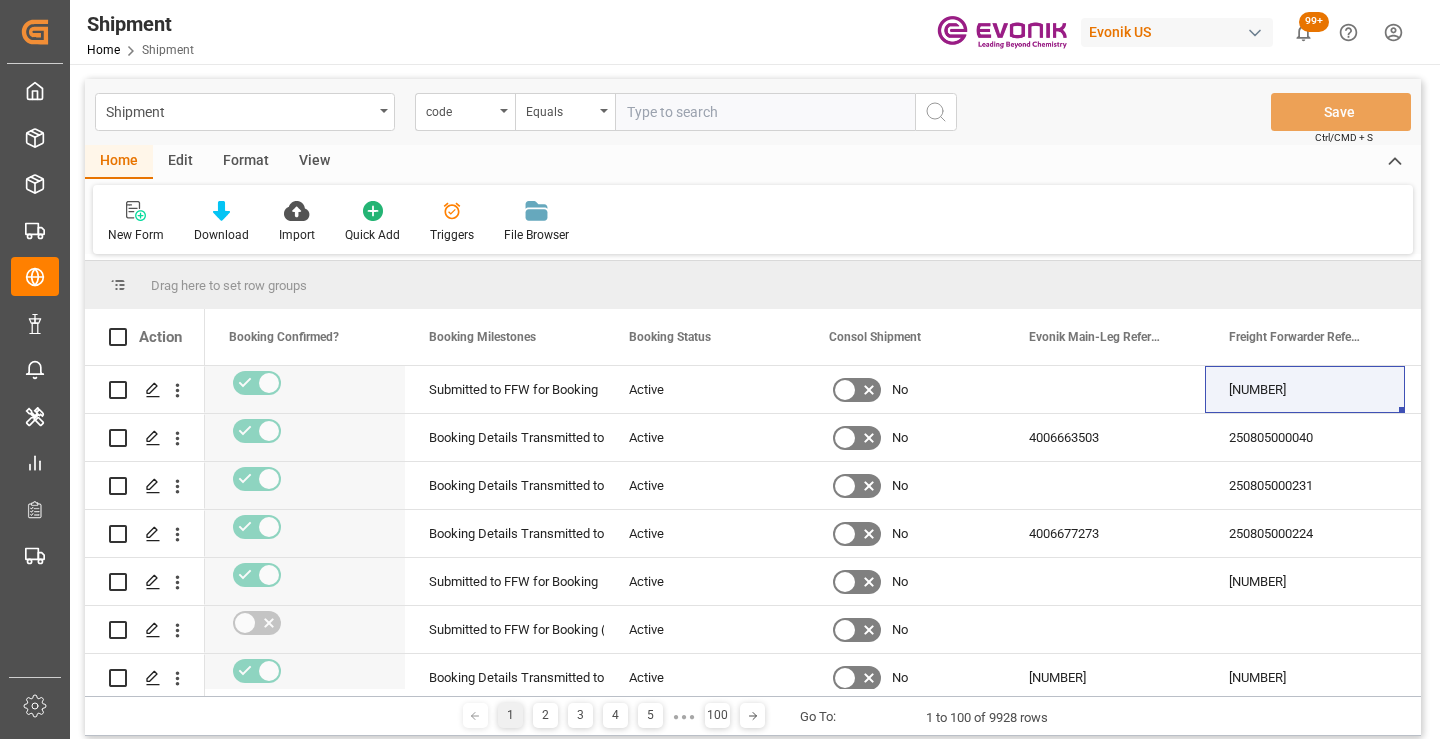 click at bounding box center (765, 112) 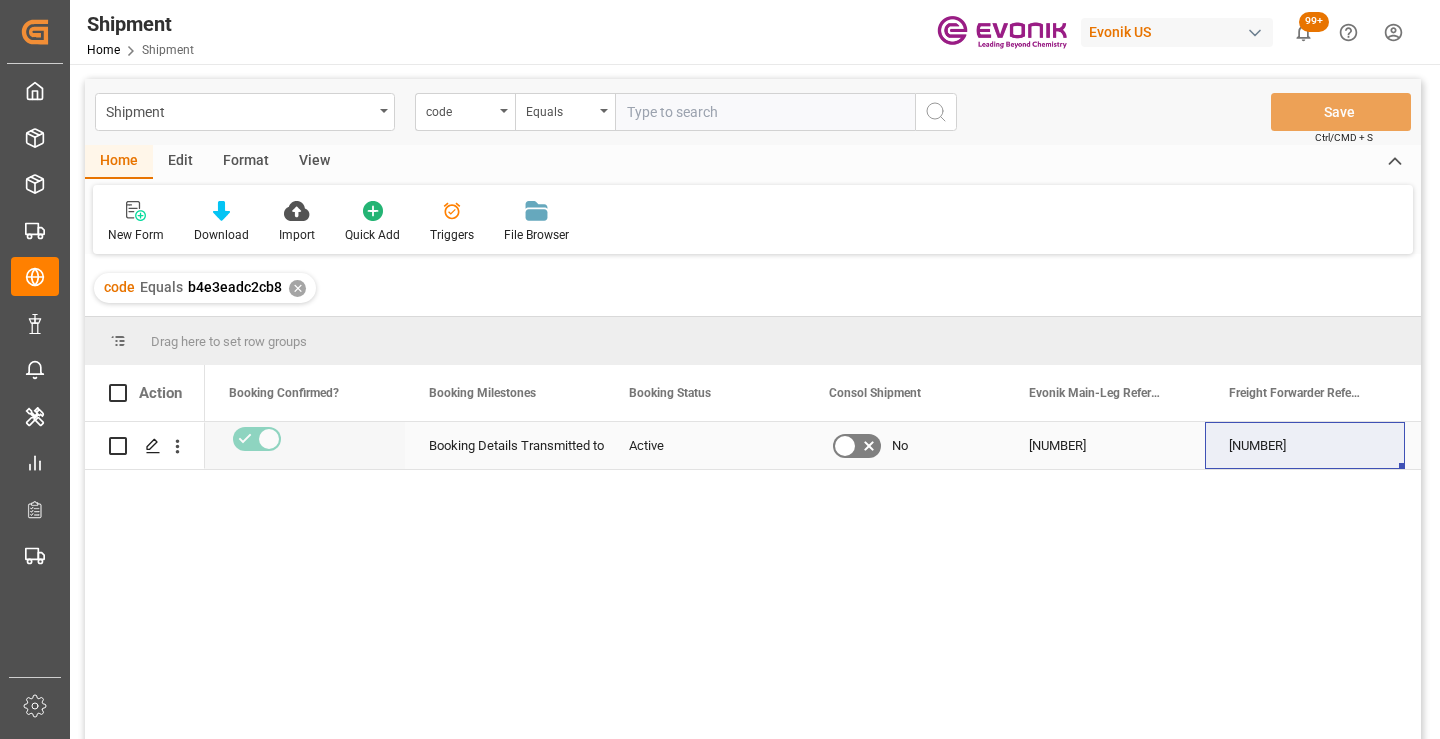 click on "[NUMBER]" at bounding box center (1305, 445) 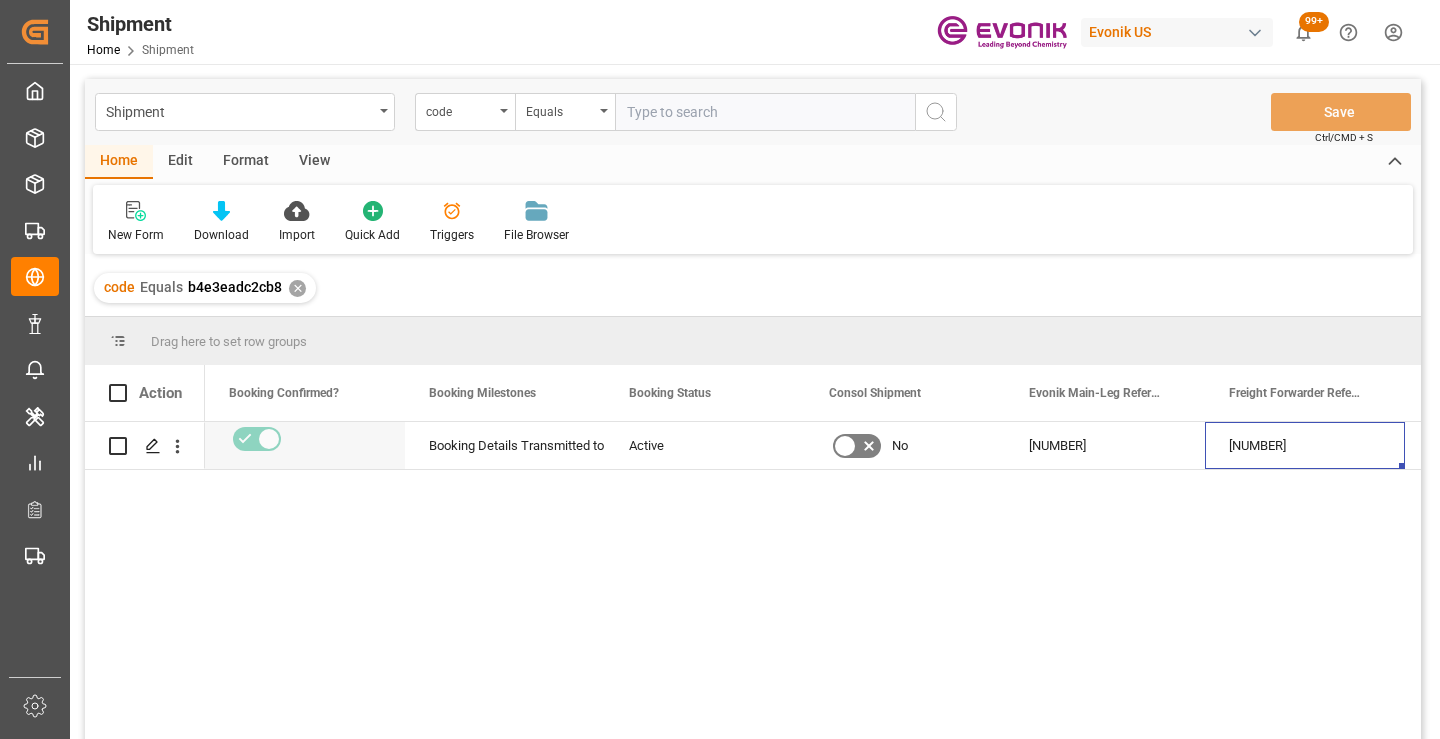 click on "✕" at bounding box center [297, 288] 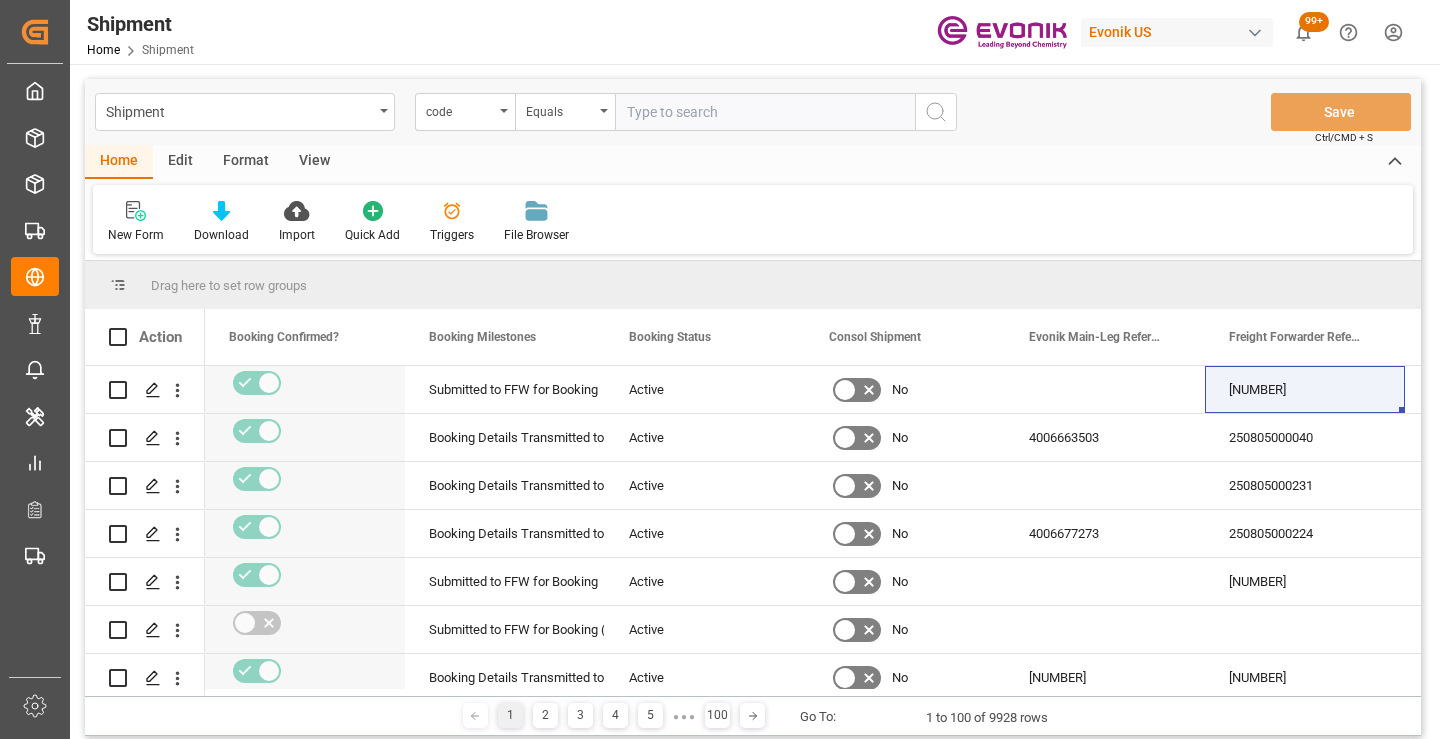 click at bounding box center [765, 112] 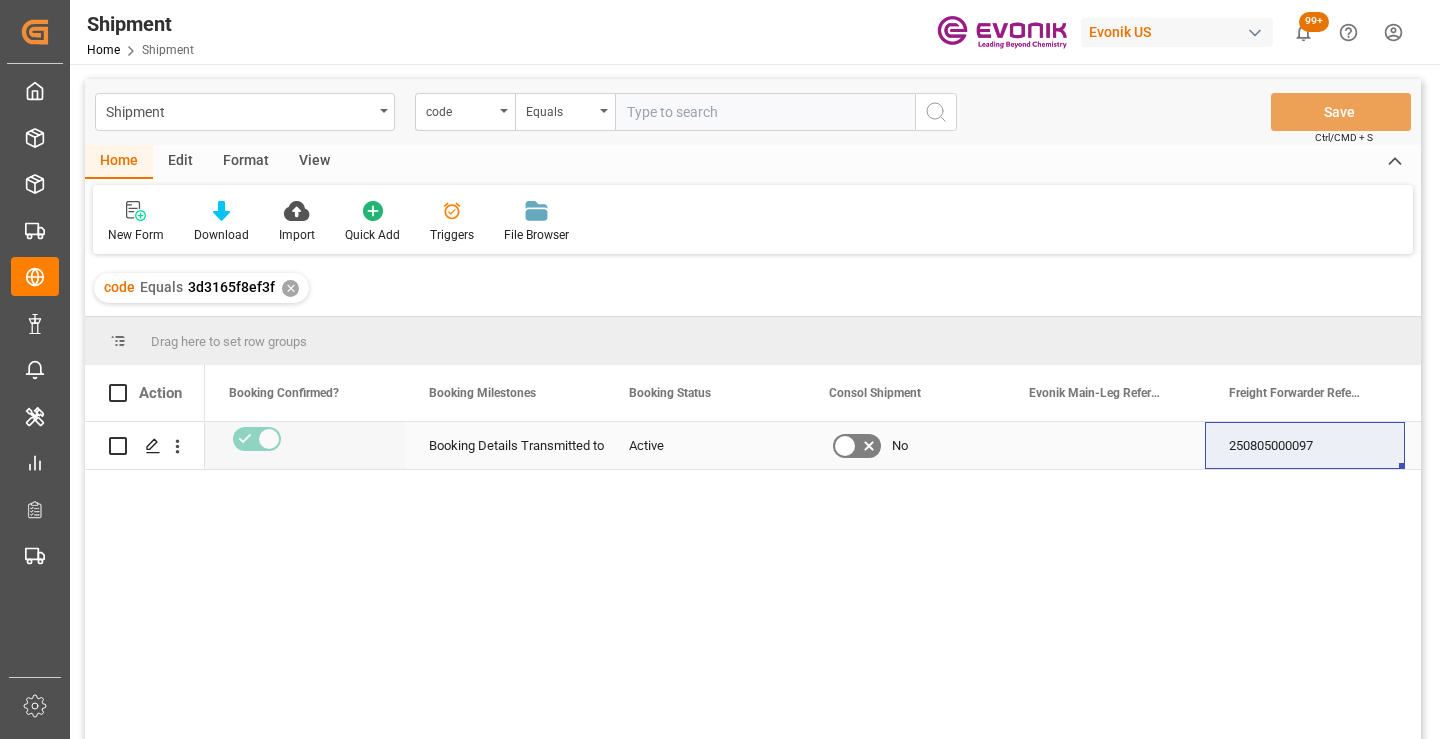 click on "250805000097" at bounding box center (1305, 445) 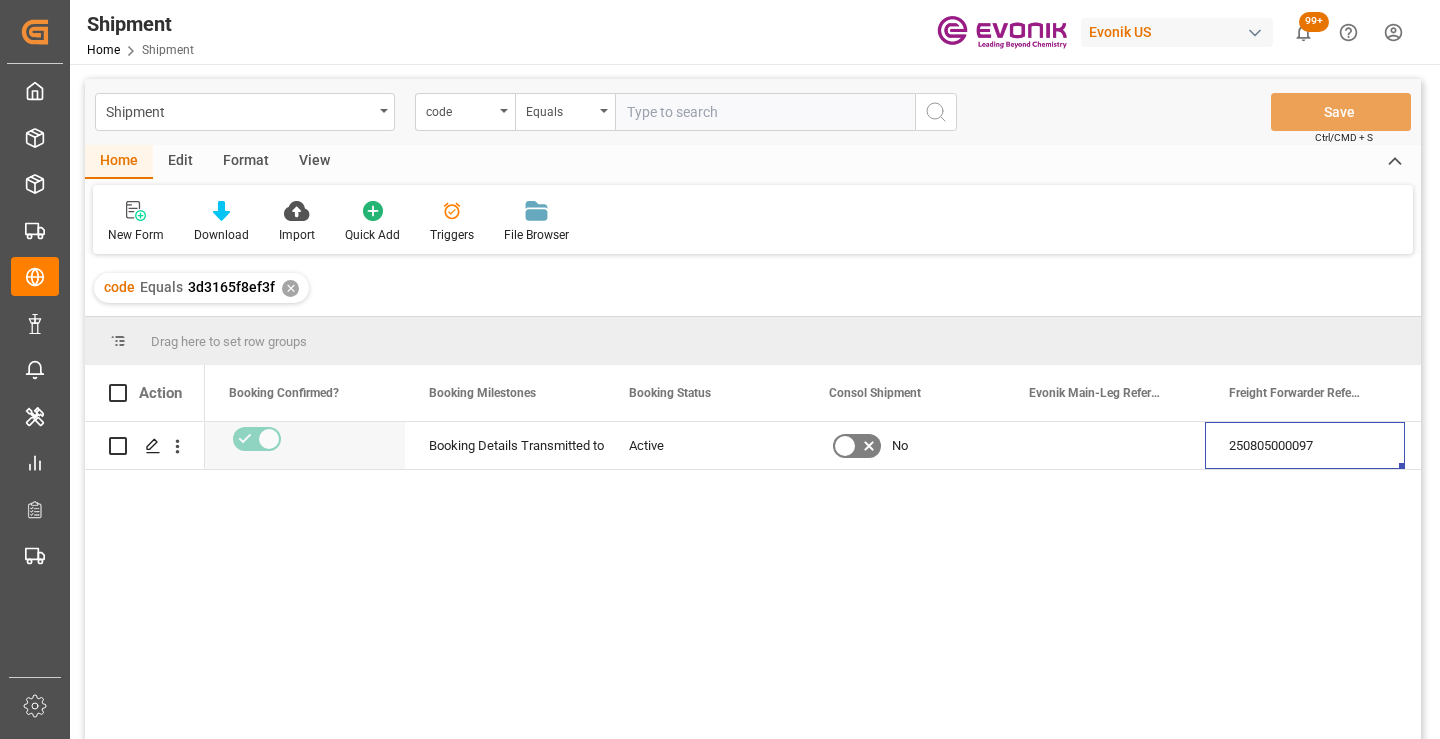 click on "✕" at bounding box center (290, 288) 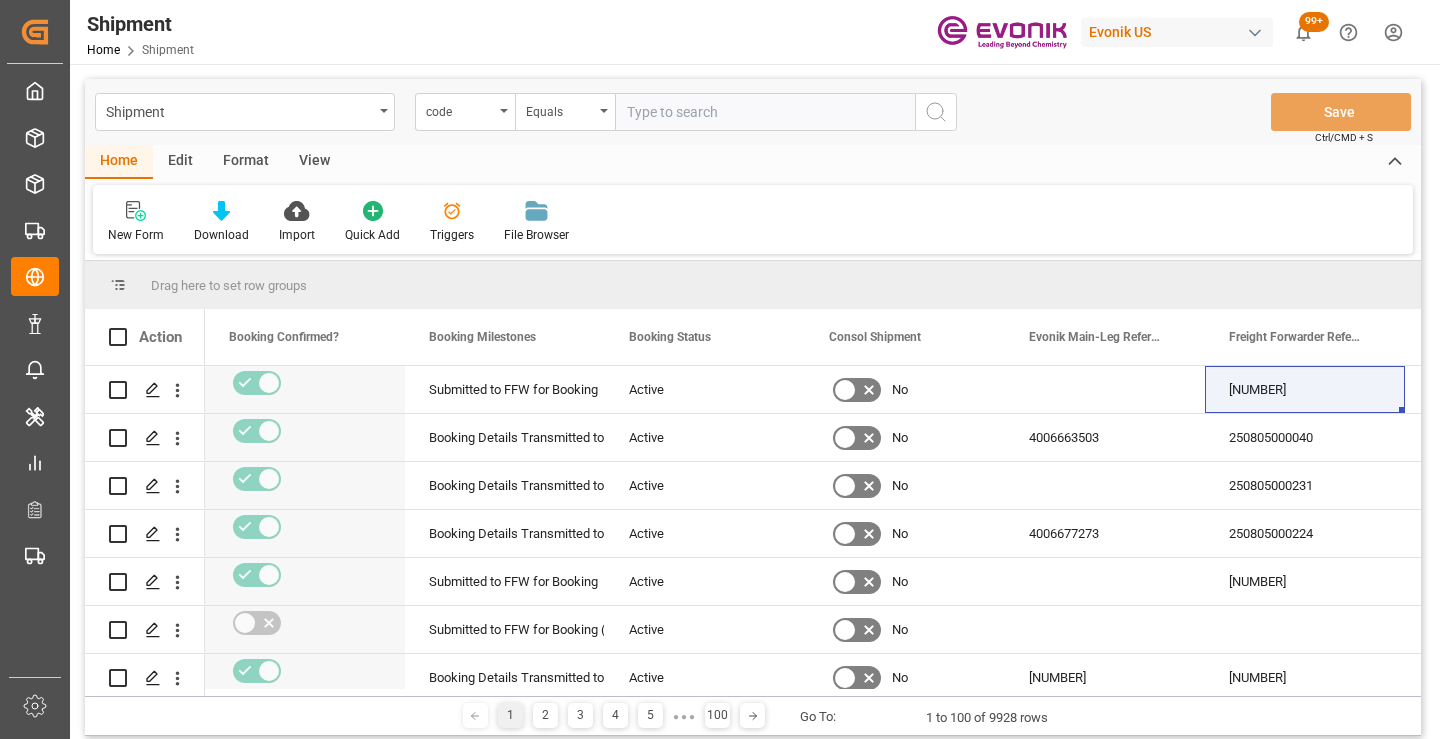 click at bounding box center (765, 112) 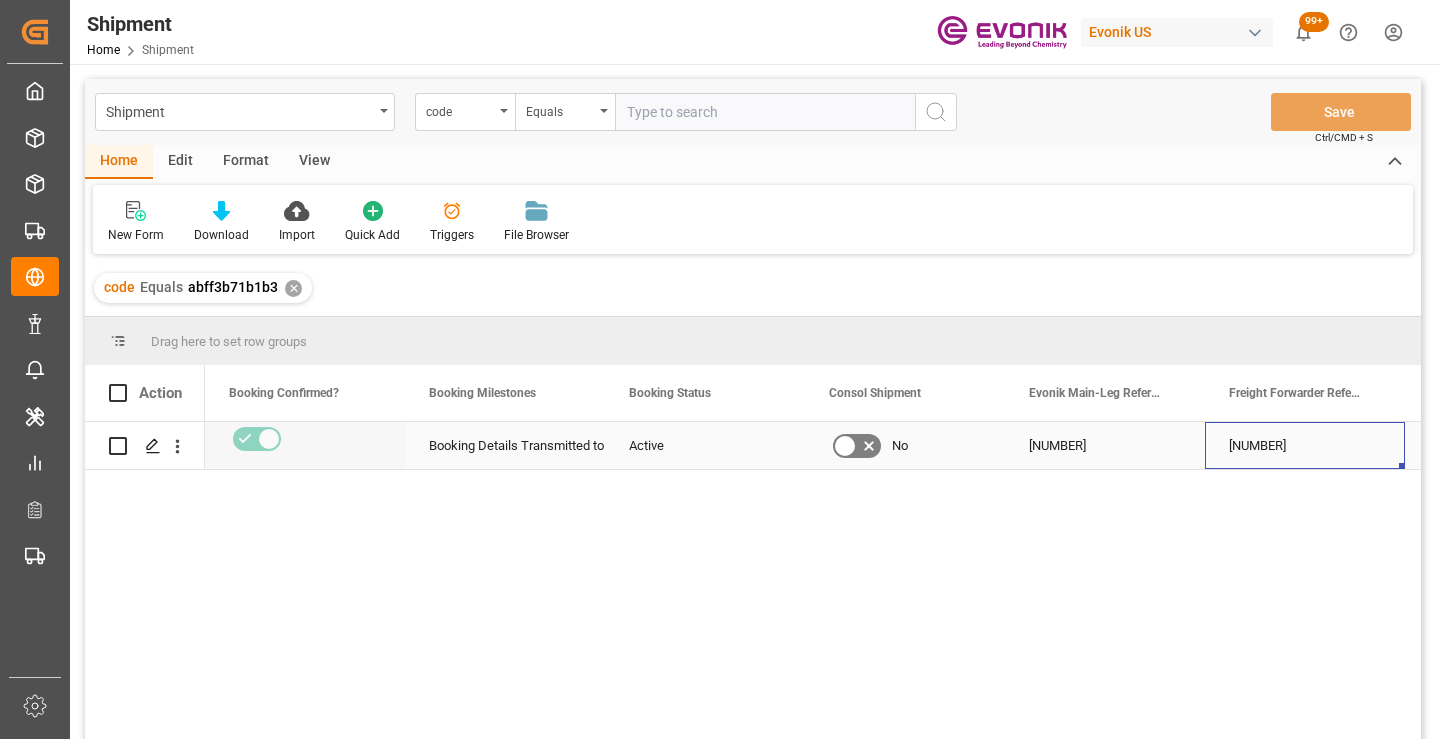click on "[NUMBER]" at bounding box center [1305, 445] 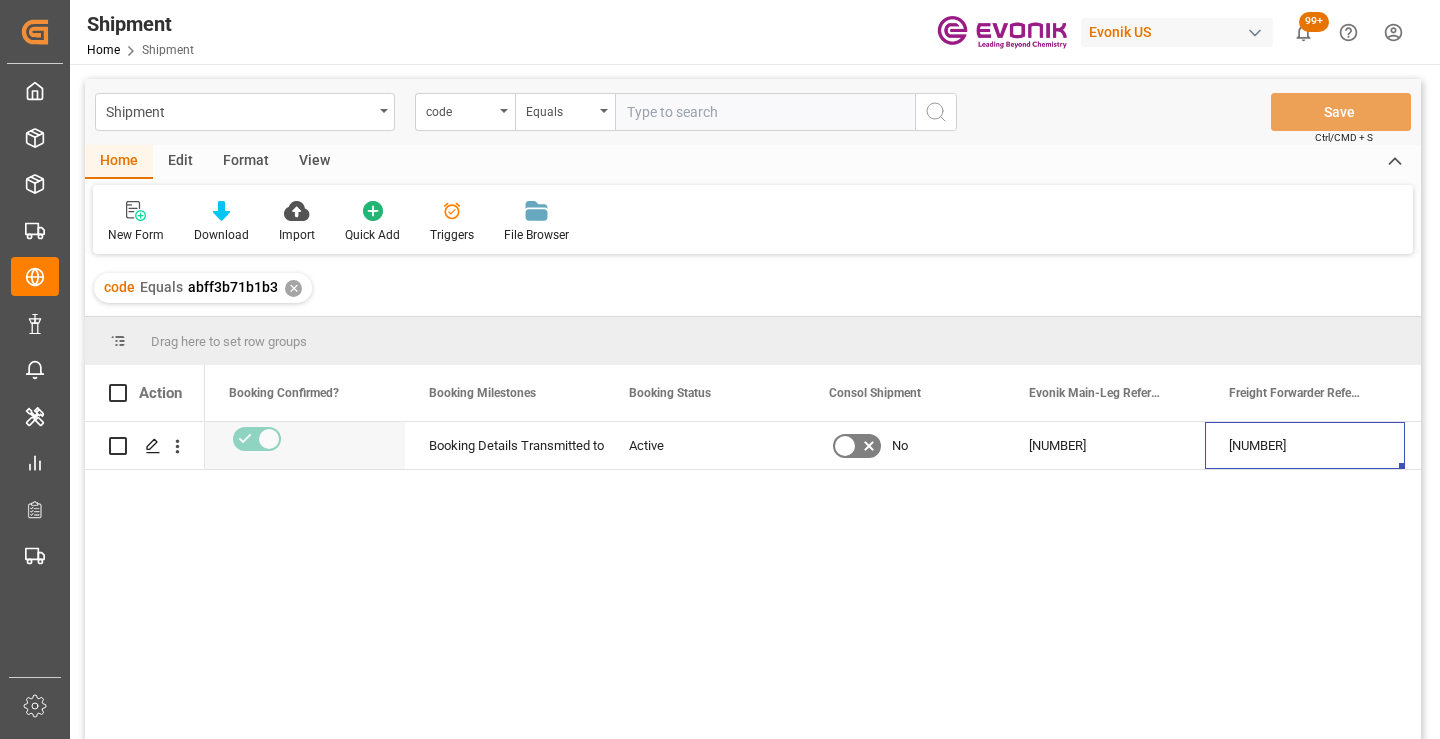 click on "✕" at bounding box center [293, 288] 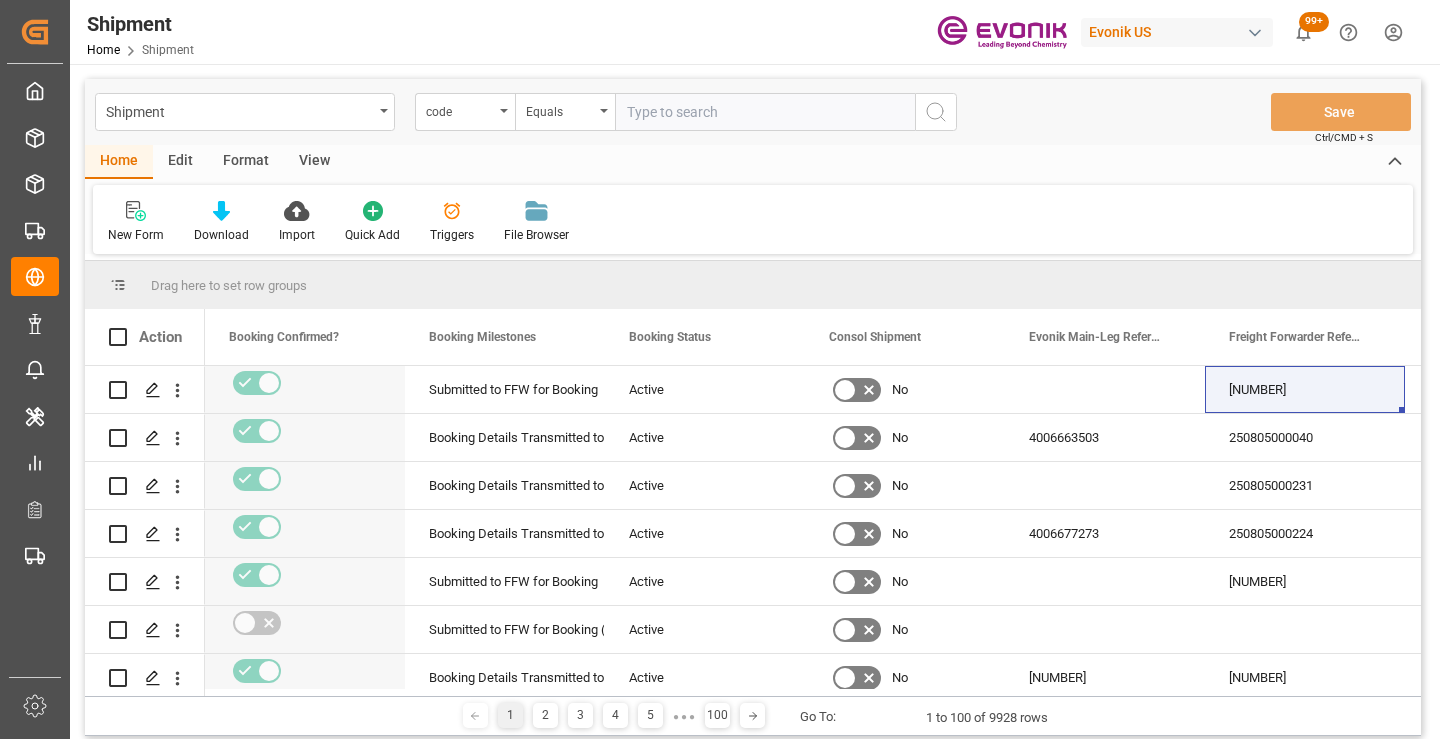click at bounding box center [765, 112] 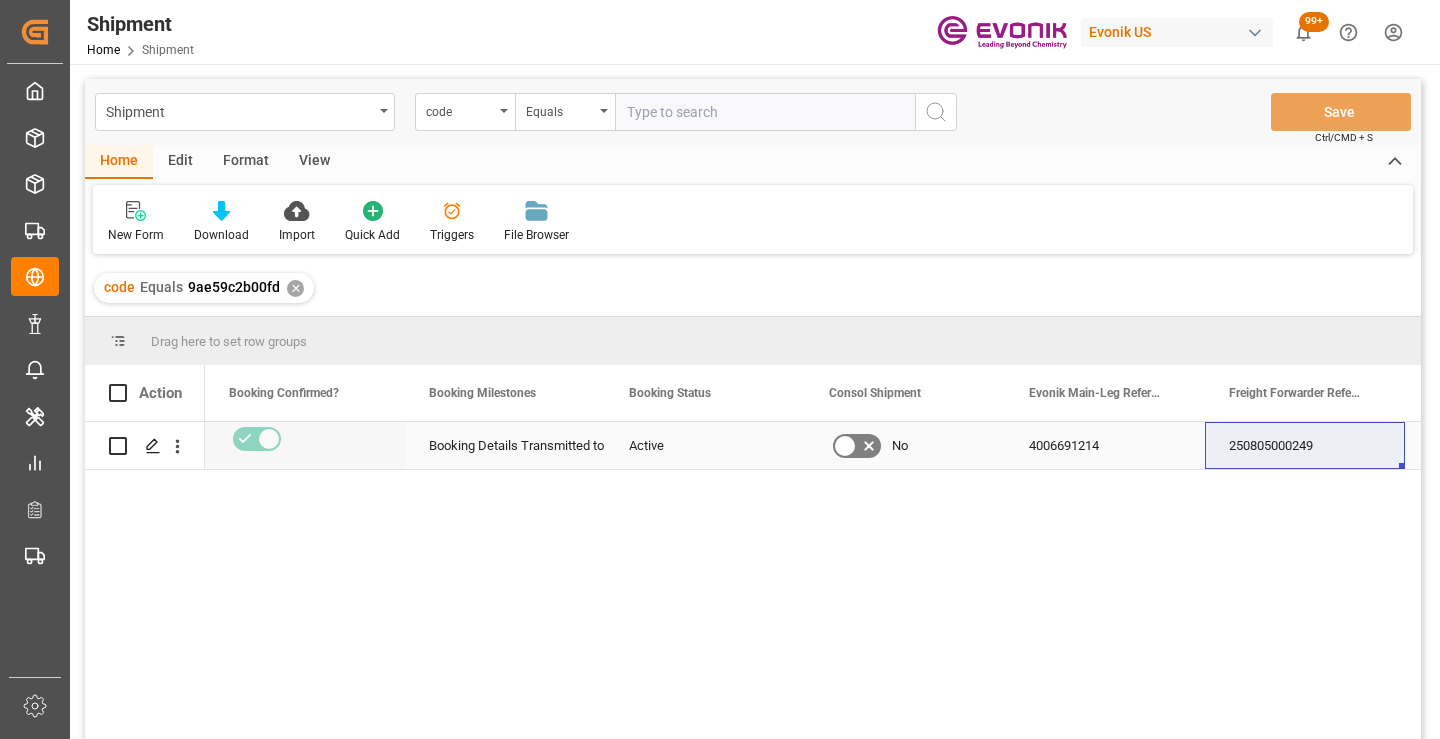 click on "250805000249" at bounding box center [1305, 445] 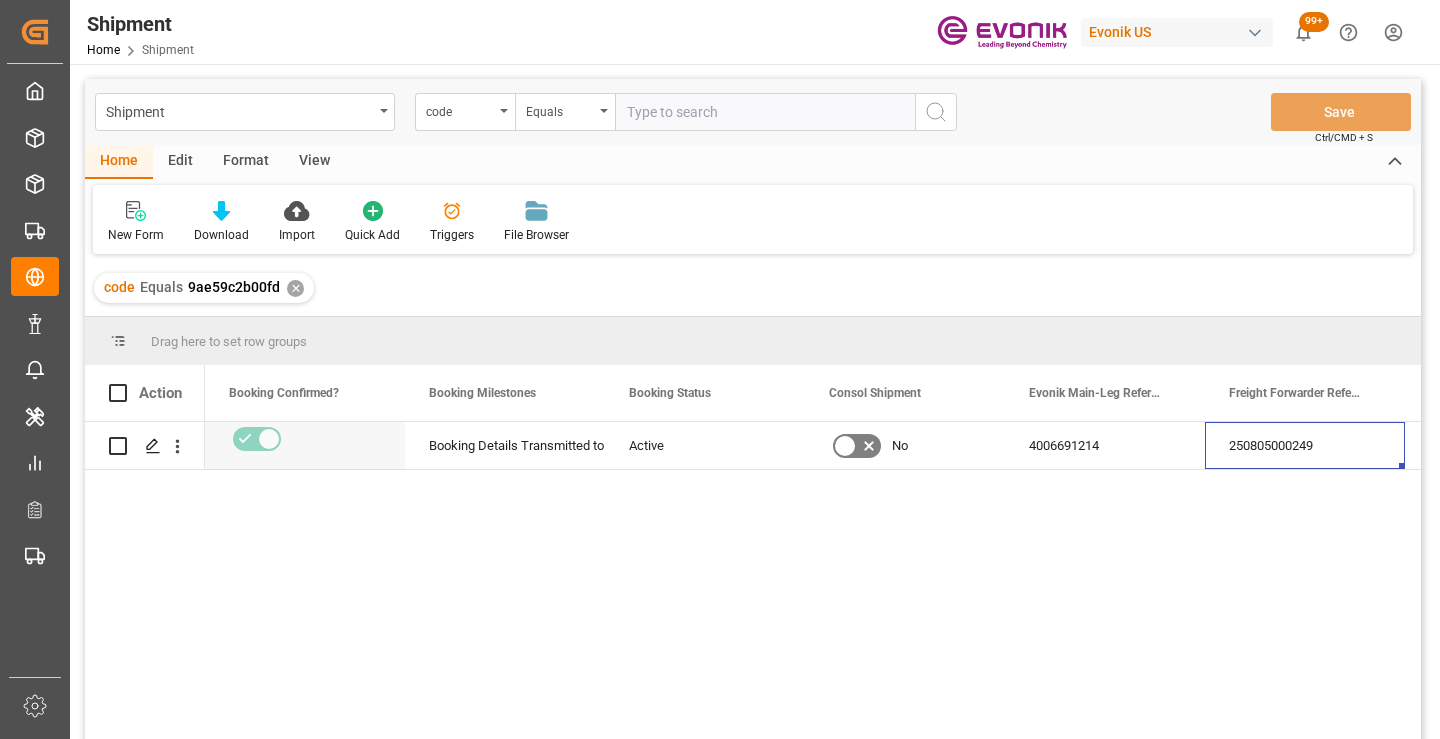 click on "✕" at bounding box center [295, 288] 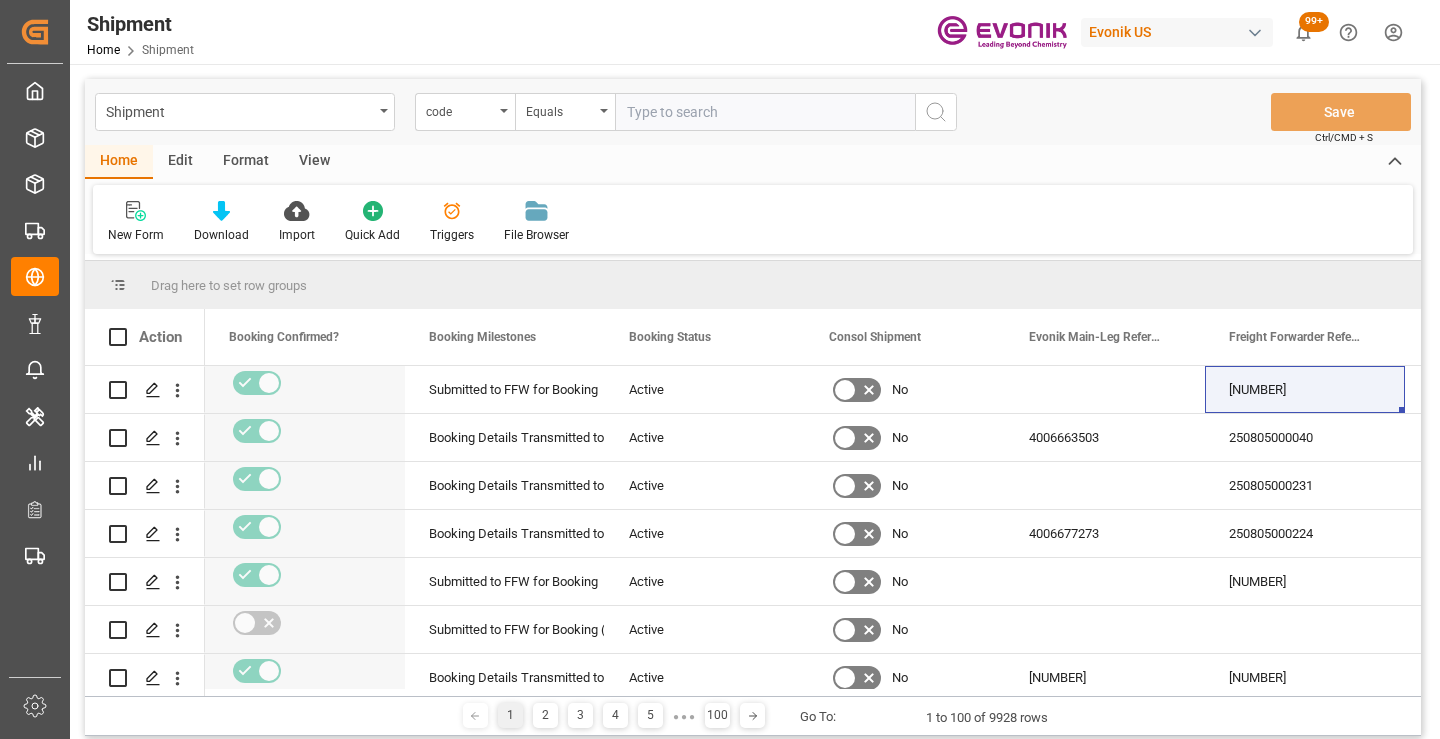 click at bounding box center [765, 112] 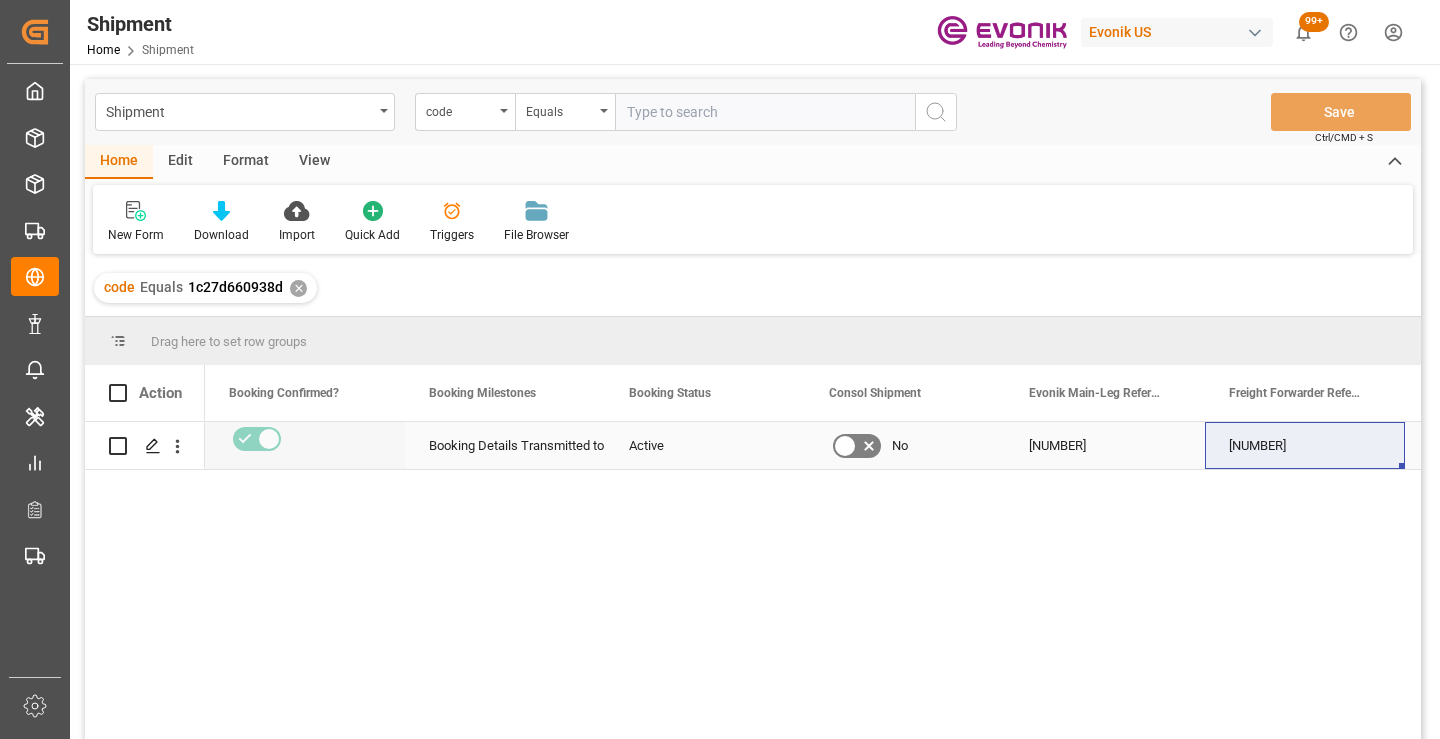 click on "[NUMBER]" at bounding box center (1305, 445) 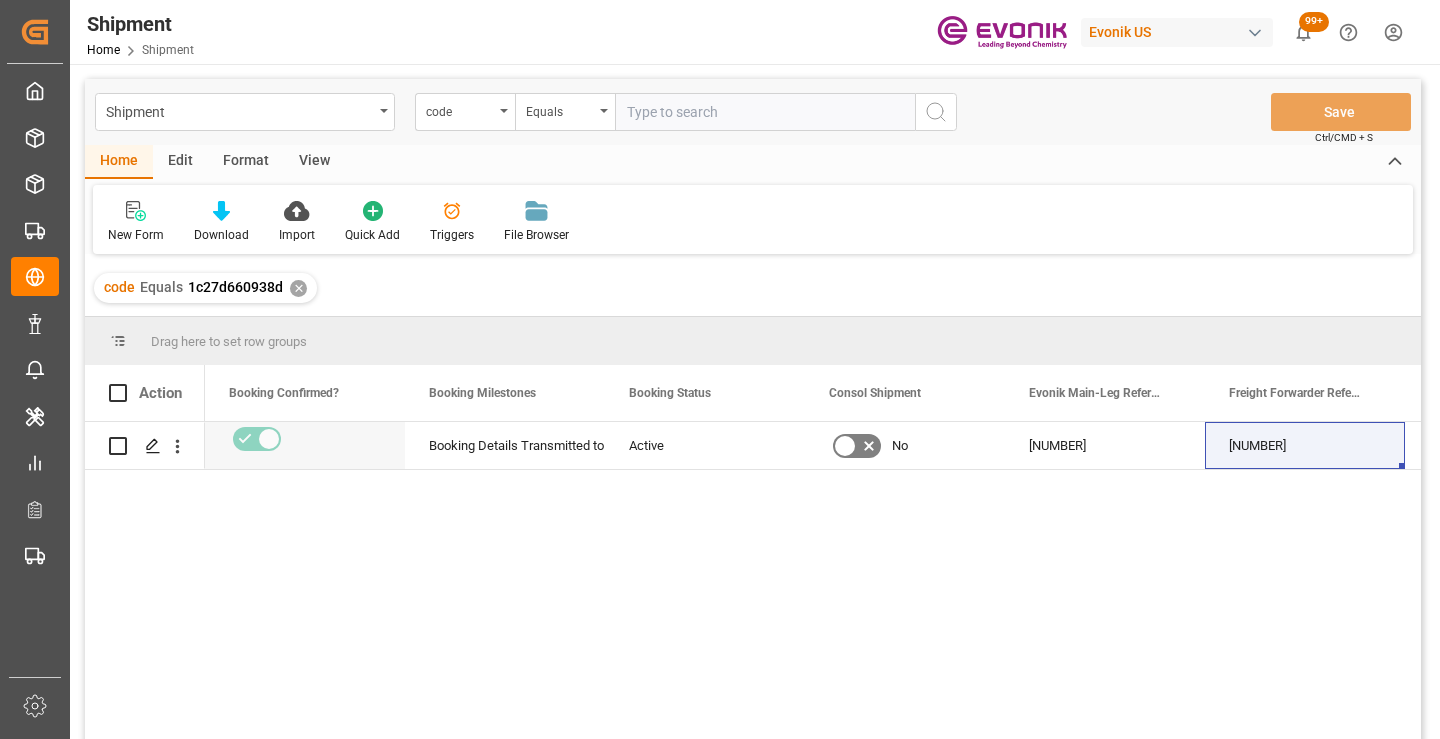 click on "✕" at bounding box center [298, 288] 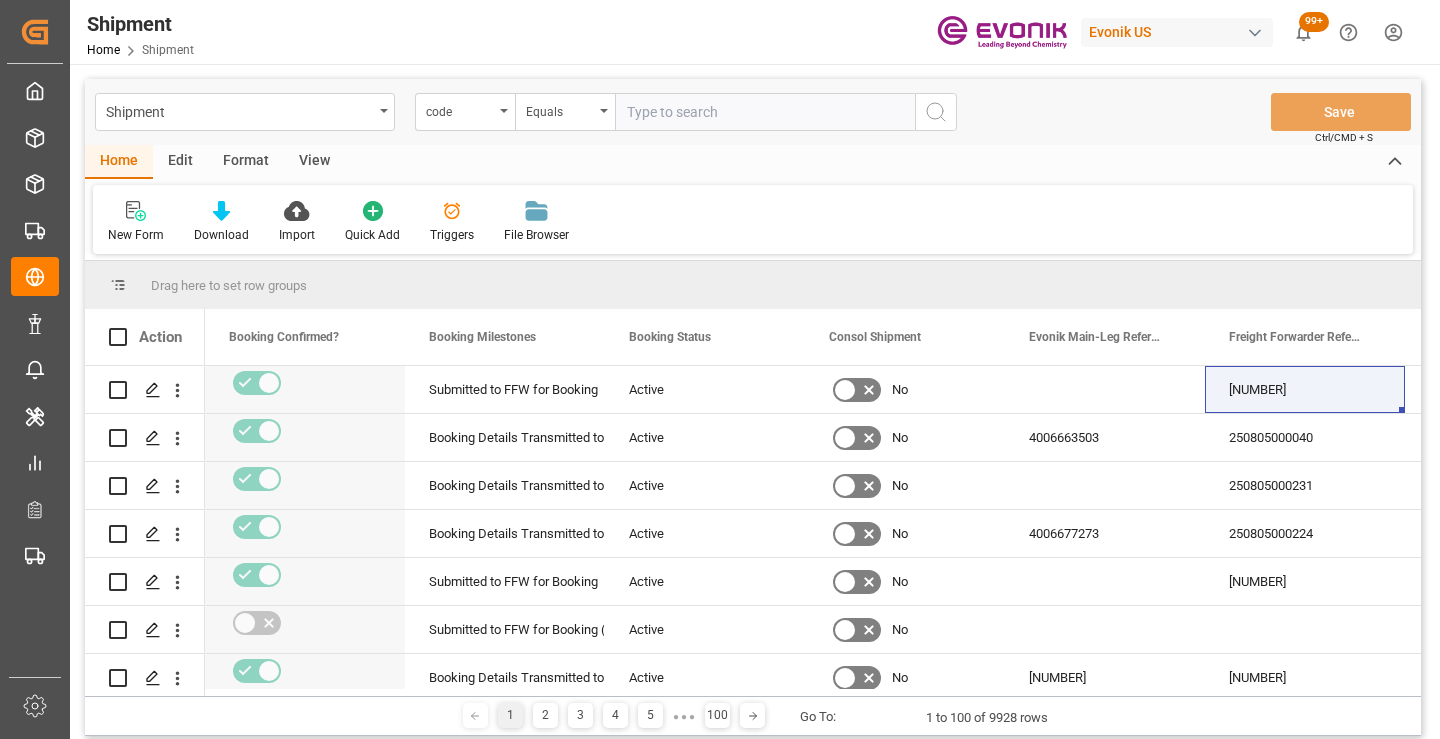 click on "Home Edit Format View" at bounding box center [753, 162] 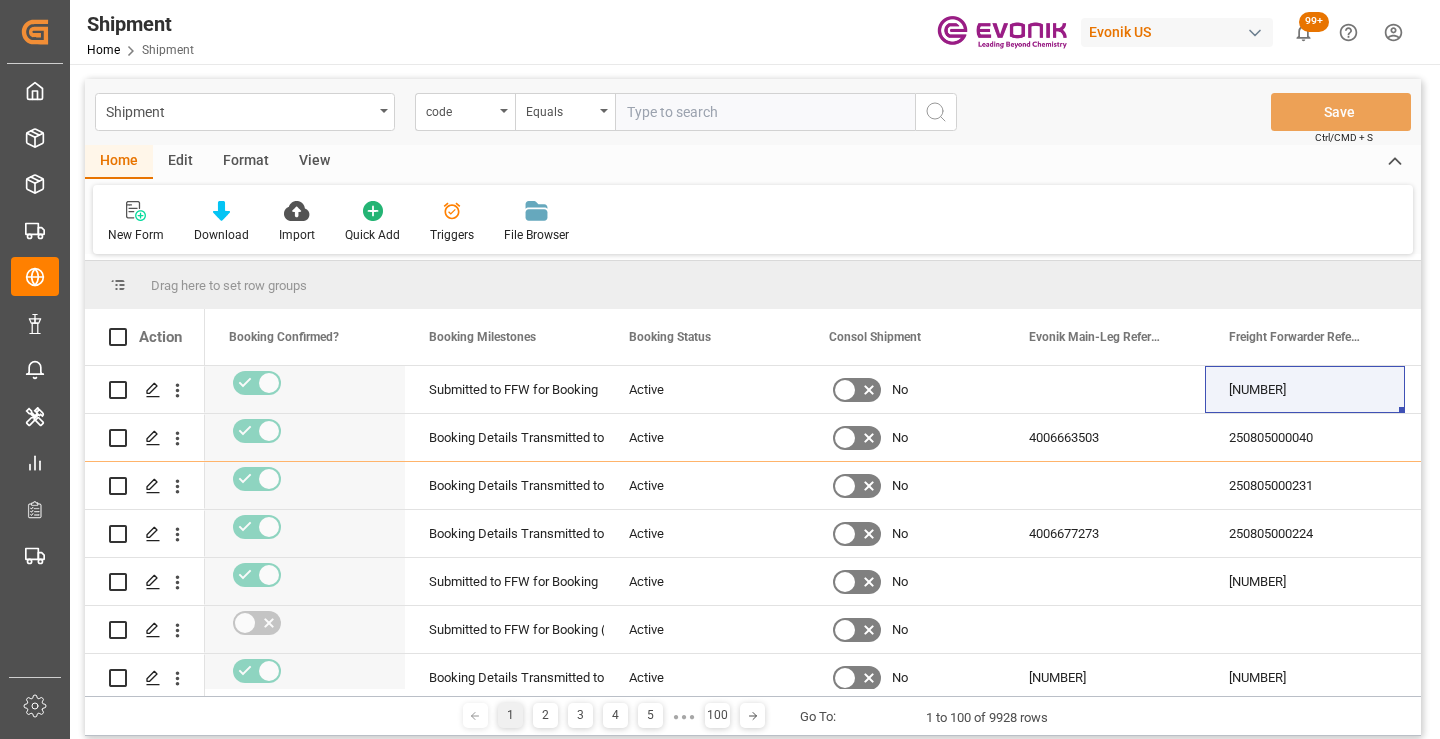 click on "Home Edit Format View" at bounding box center [753, 162] 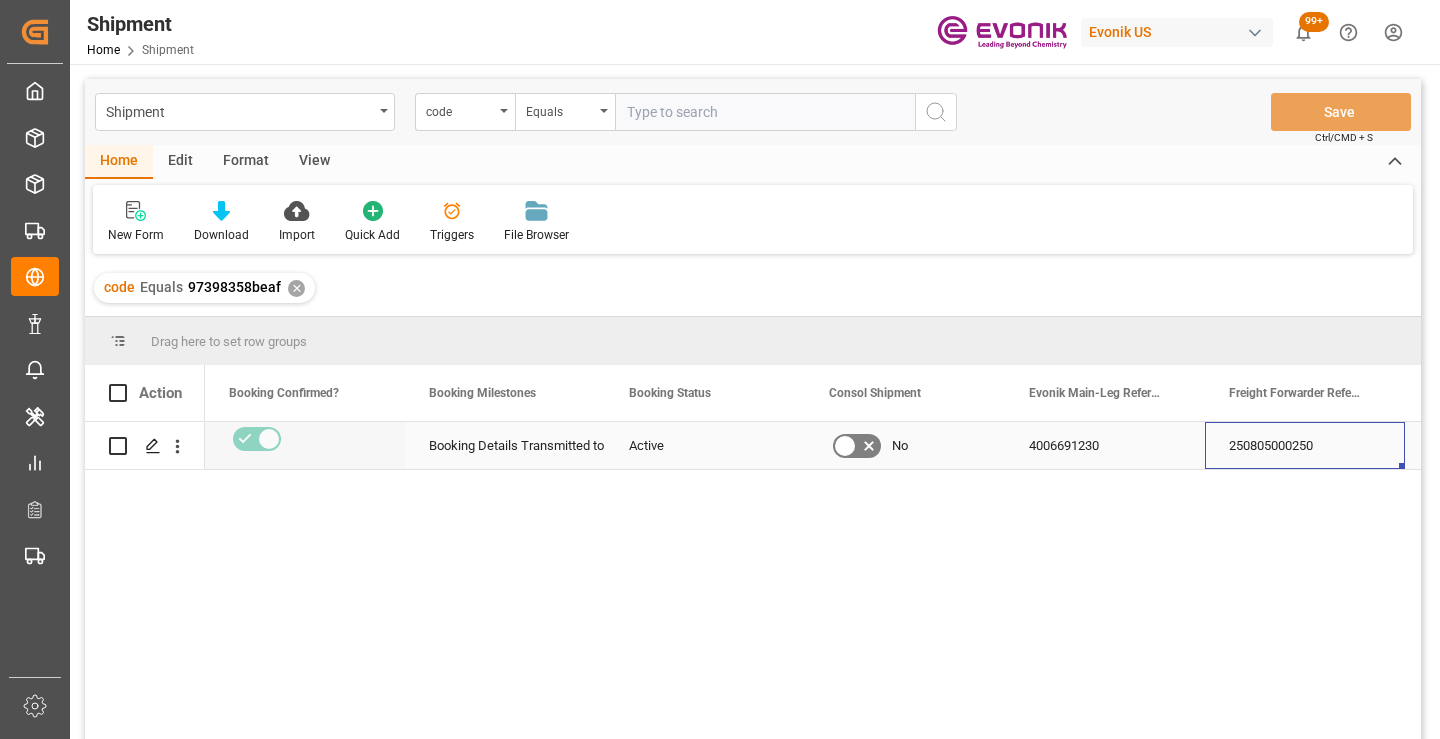 click on "250805000250" at bounding box center (1305, 445) 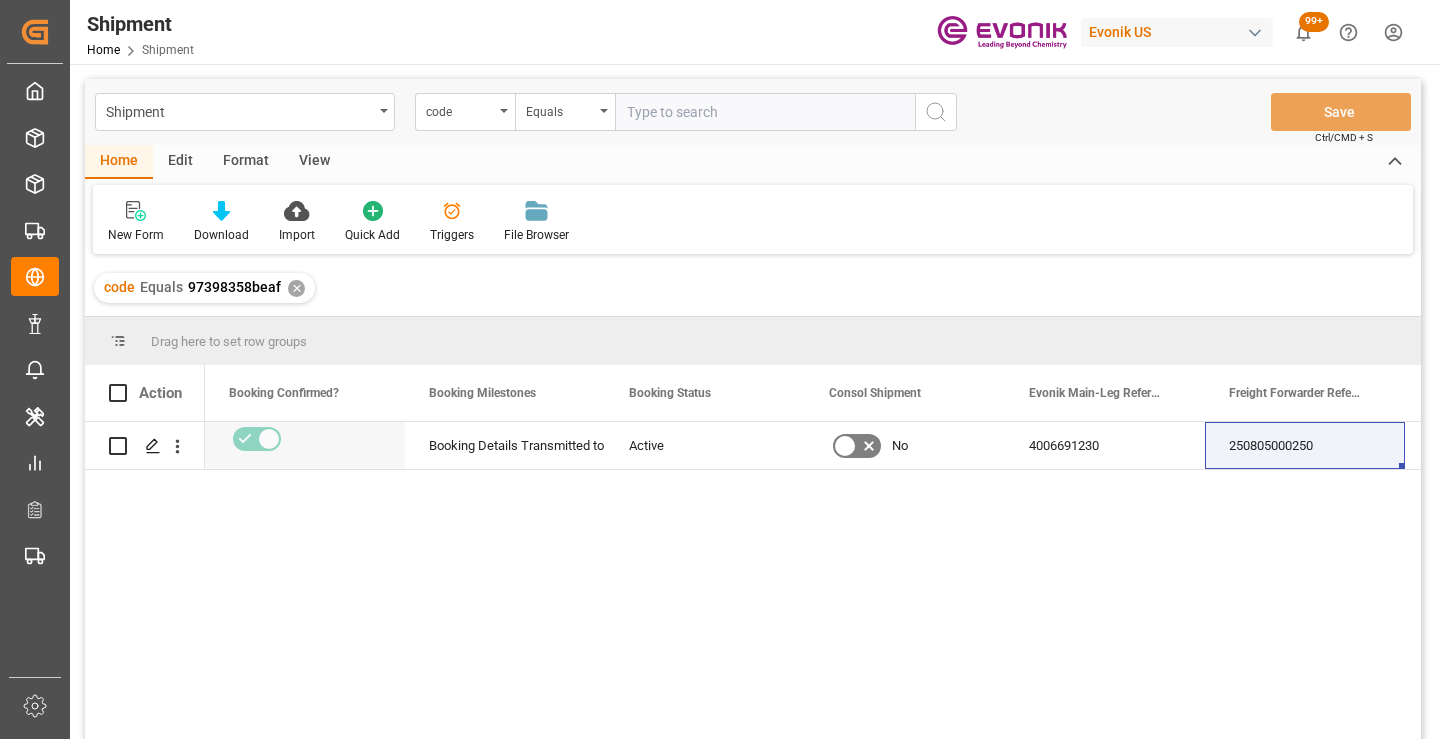 click on "✕" at bounding box center [296, 288] 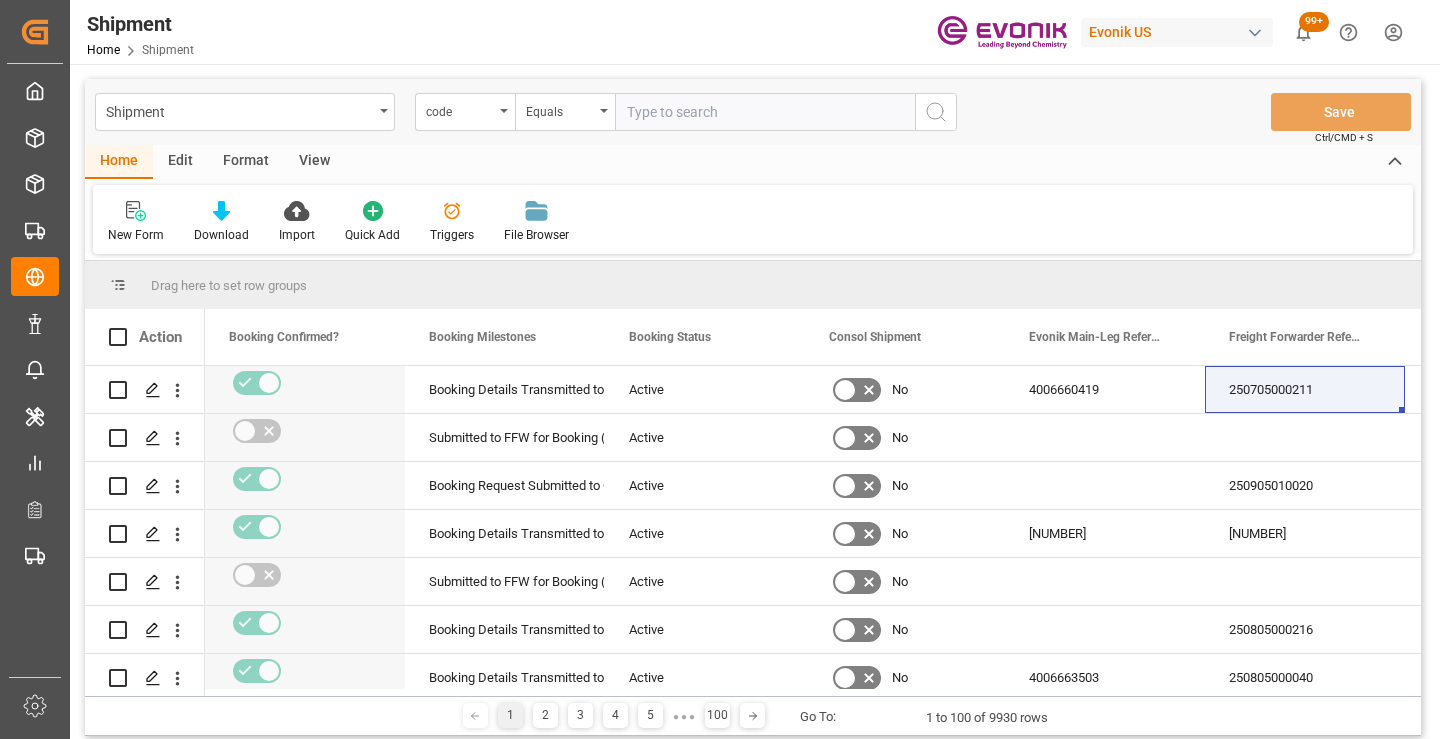 click at bounding box center [765, 112] 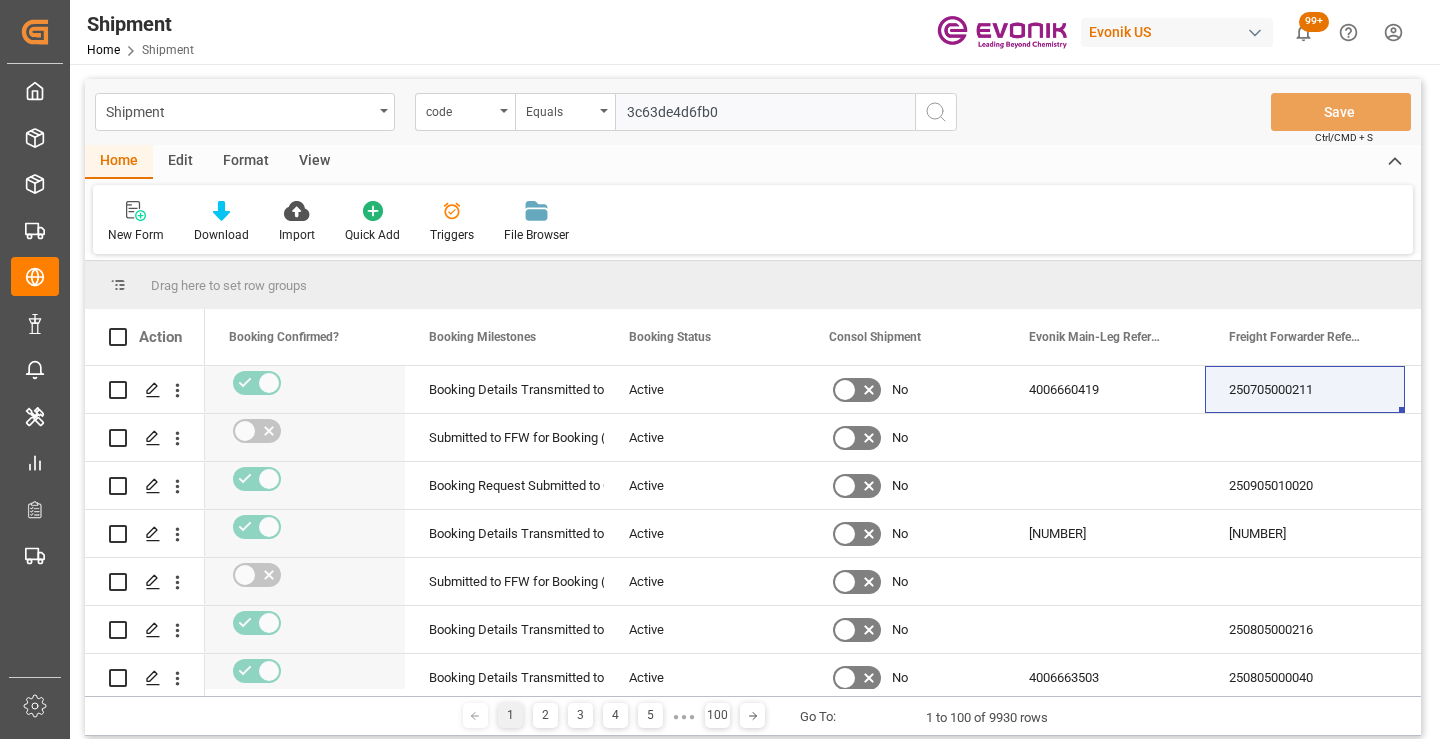 type on "3c63de4d6fb0" 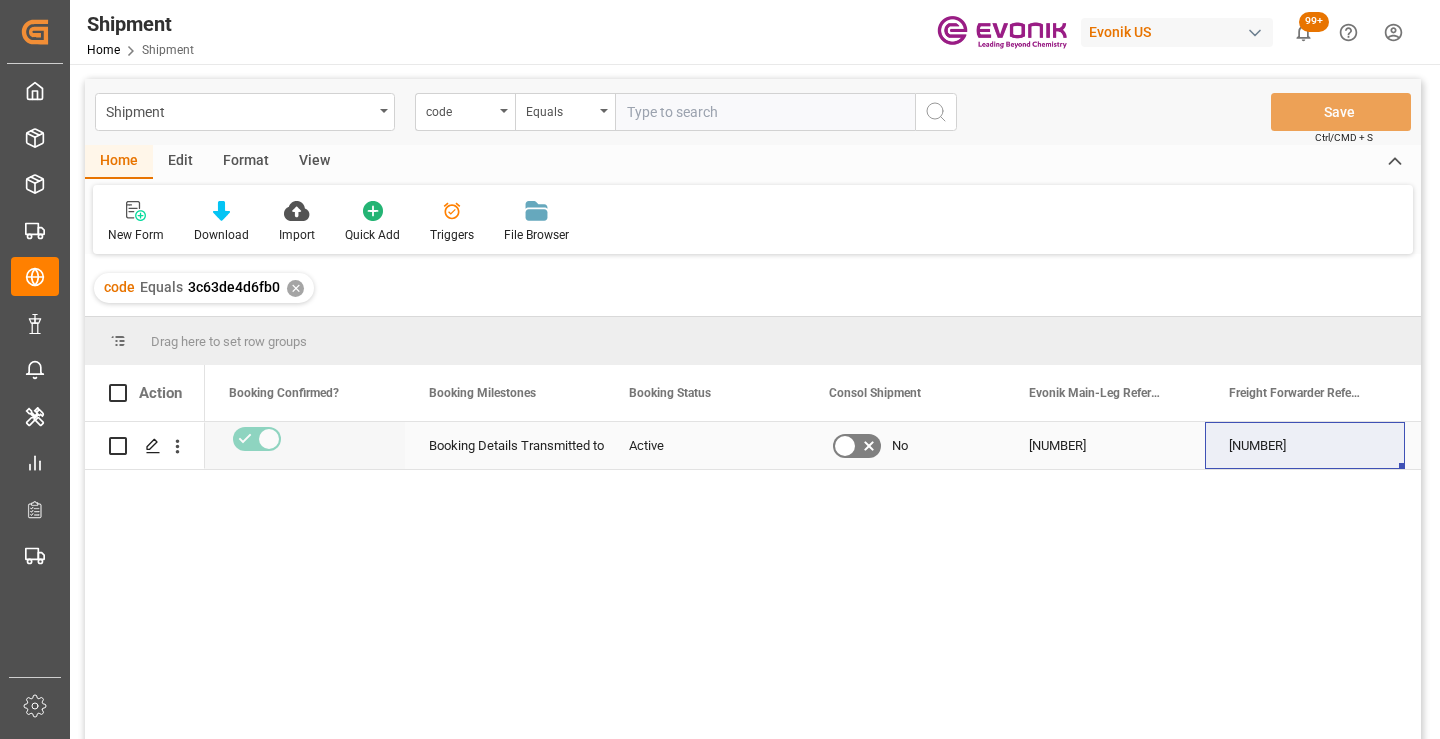 click on "[NUMBER]" at bounding box center [1305, 445] 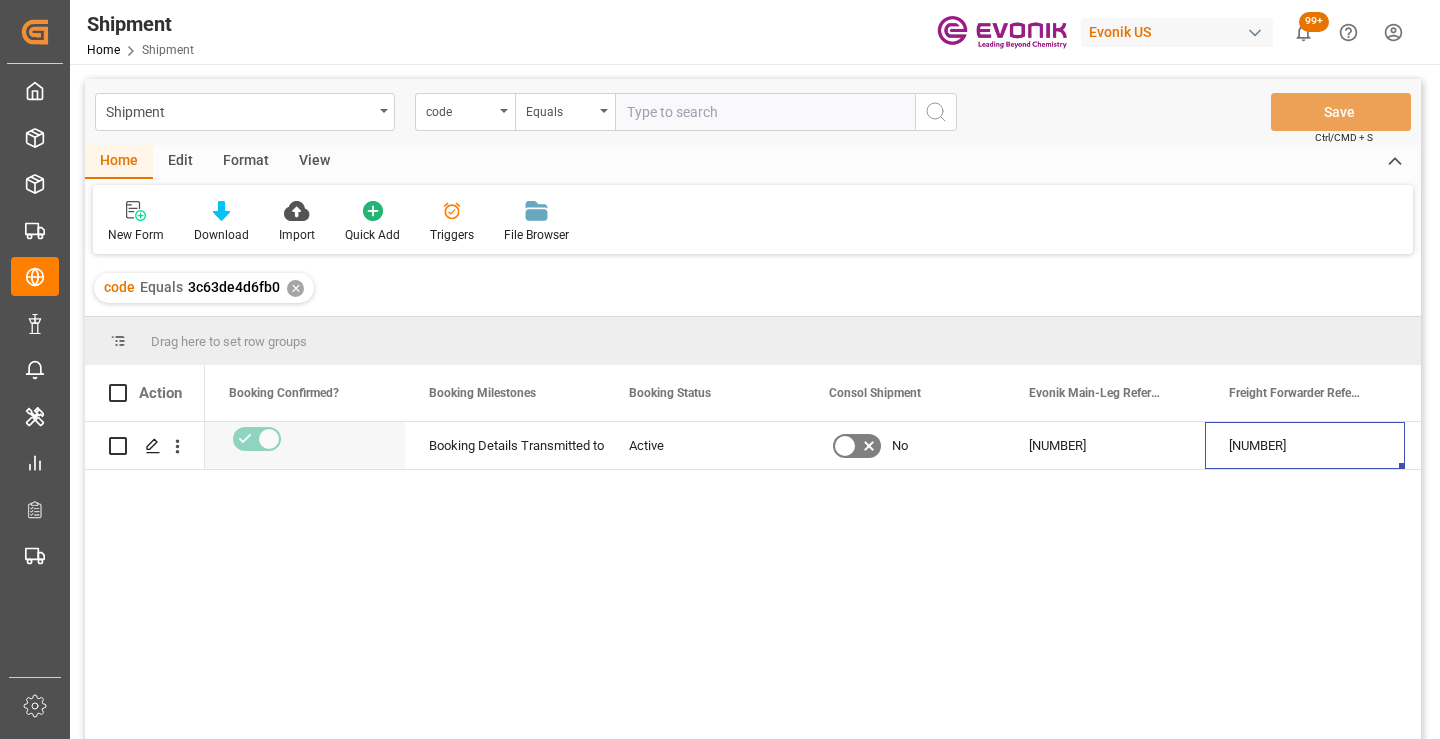 click on "✕" at bounding box center (295, 288) 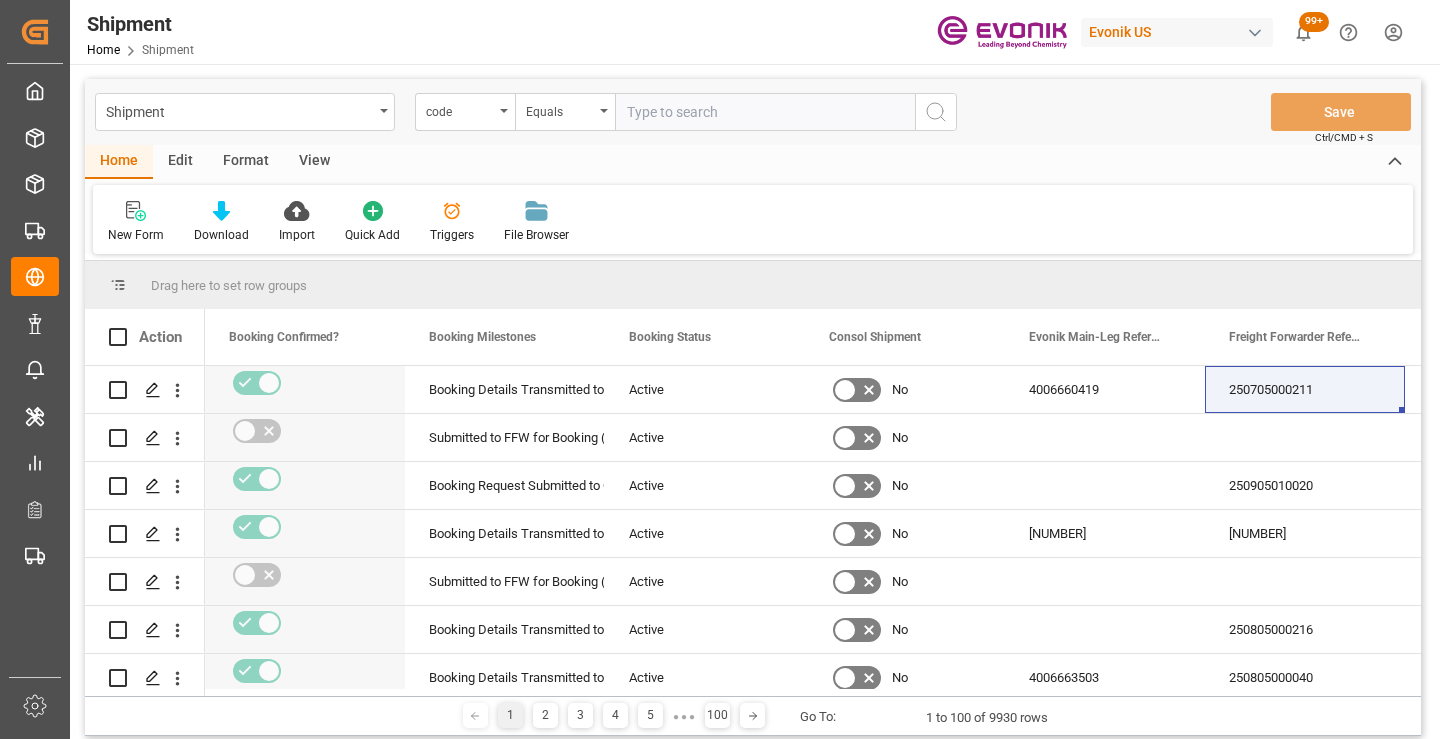 click at bounding box center (765, 112) 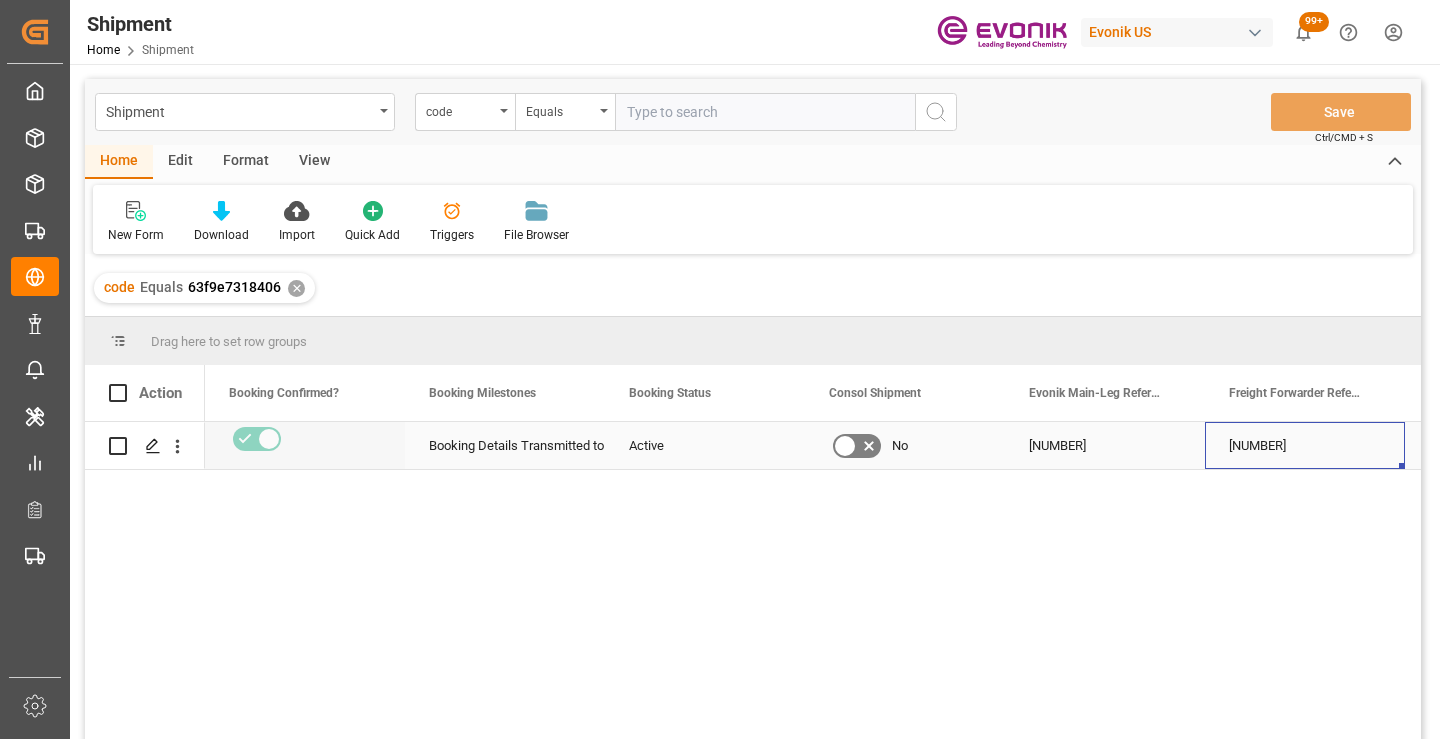 click on "[NUMBER]" at bounding box center (1305, 445) 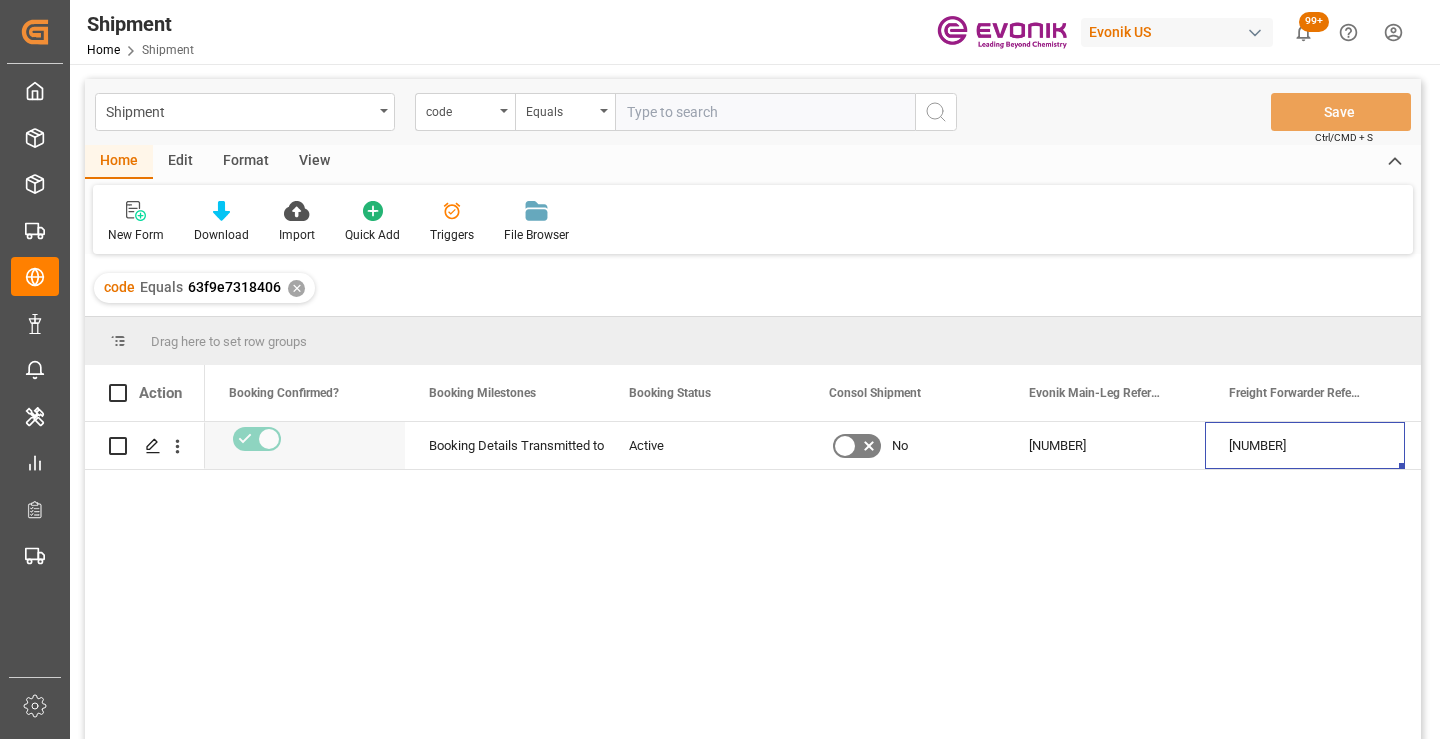 click on "✕" at bounding box center (296, 288) 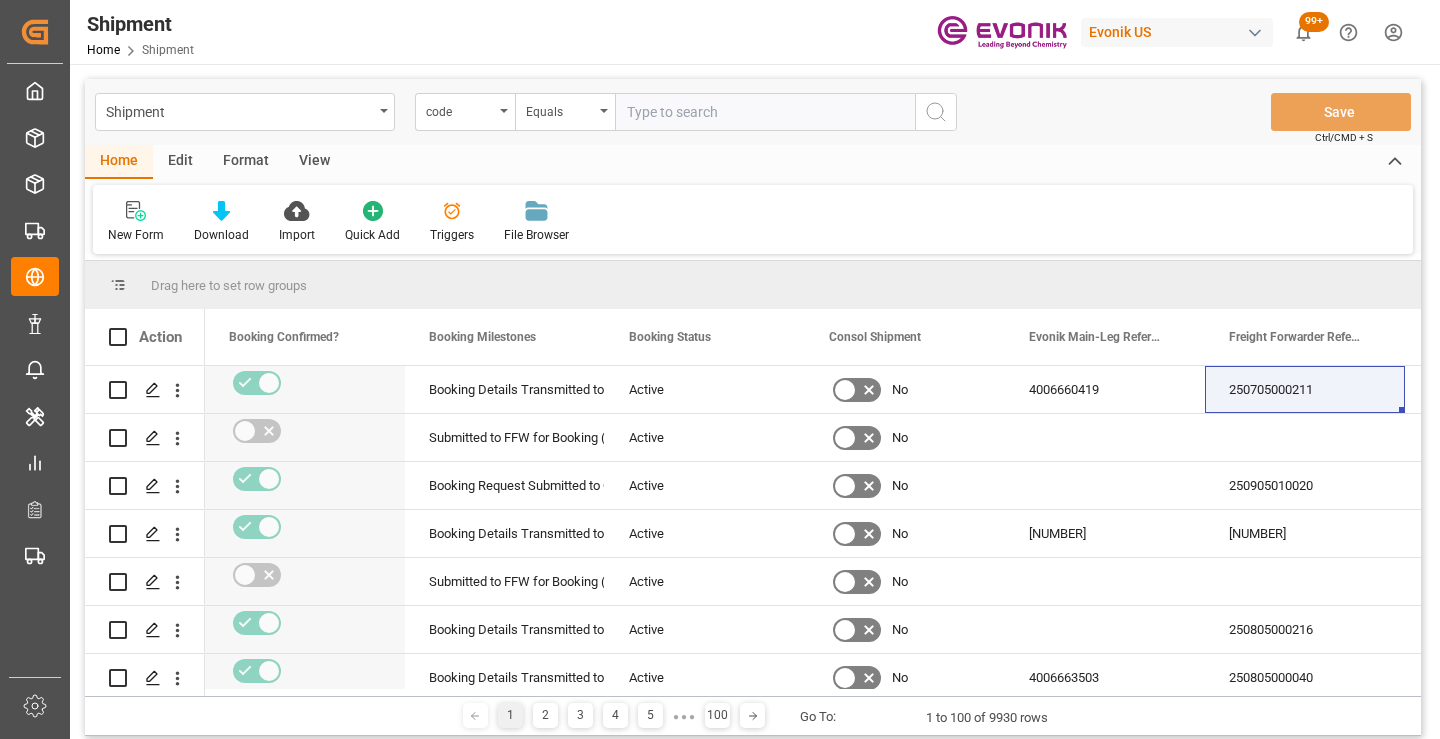 click at bounding box center [765, 112] 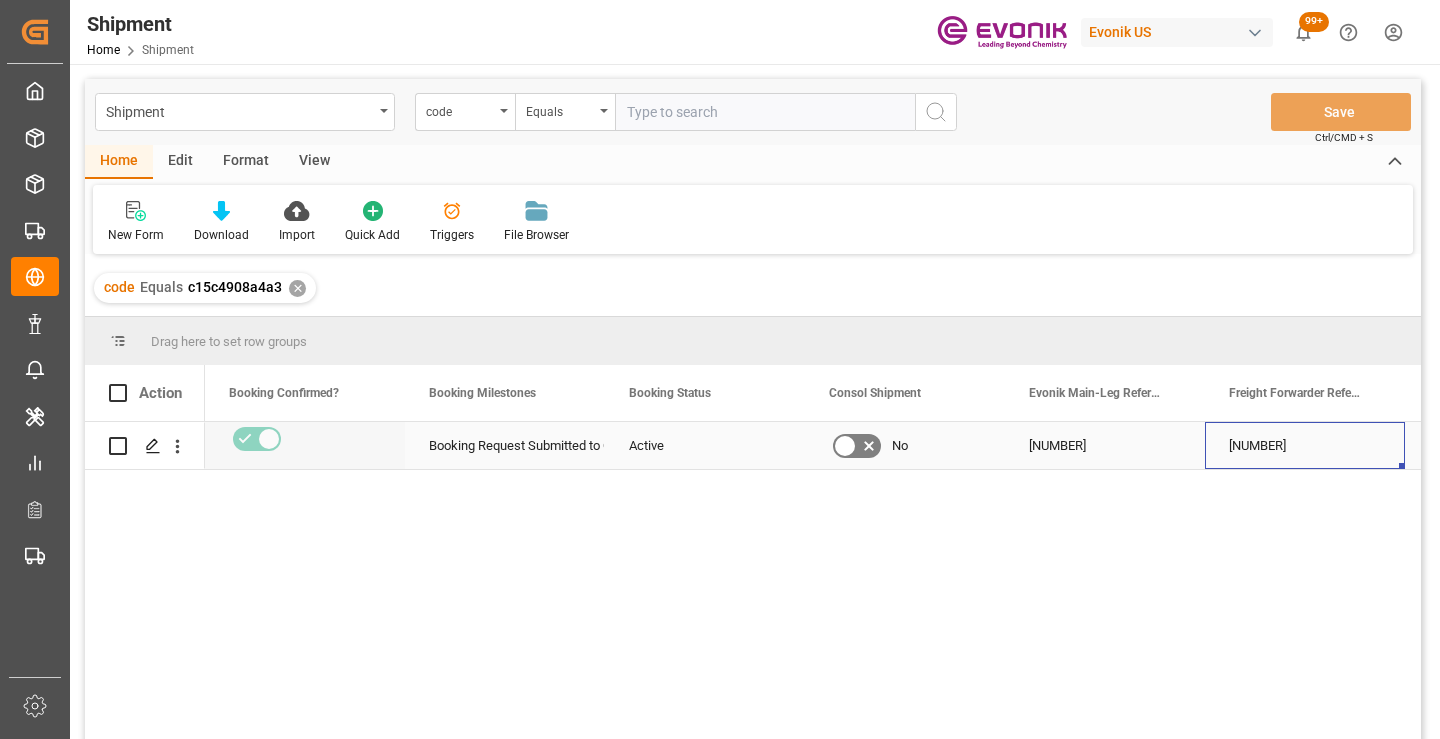click on "[NUMBER]" at bounding box center (1305, 445) 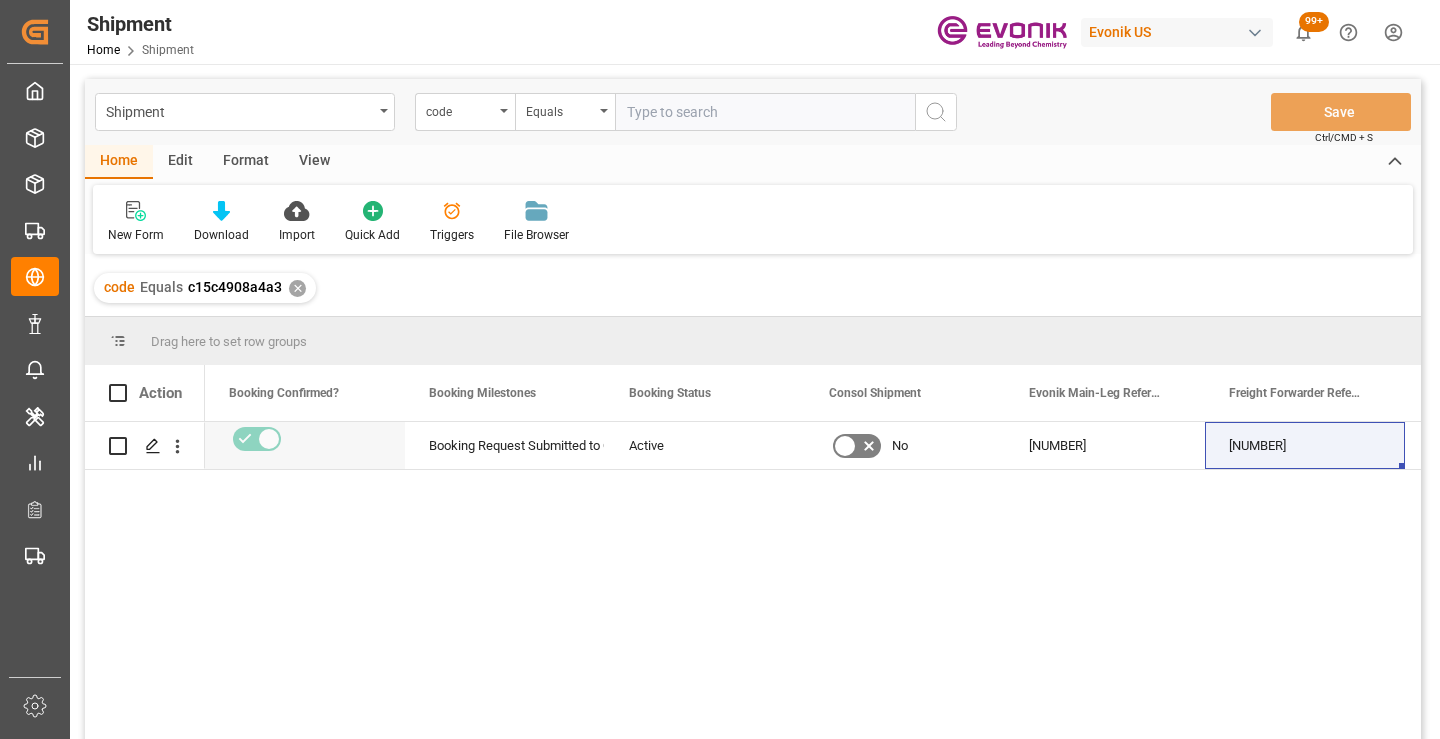 click on "✕" at bounding box center (297, 288) 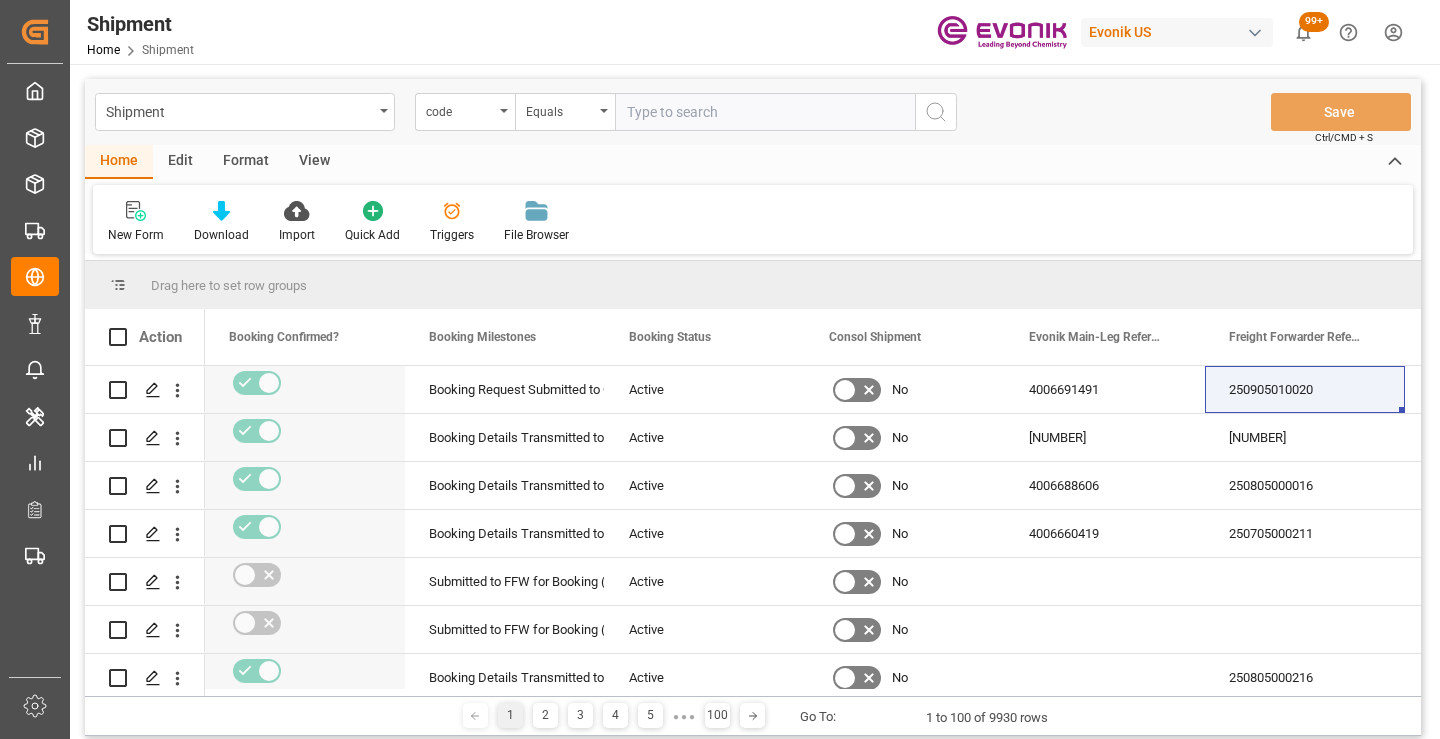 click at bounding box center (765, 112) 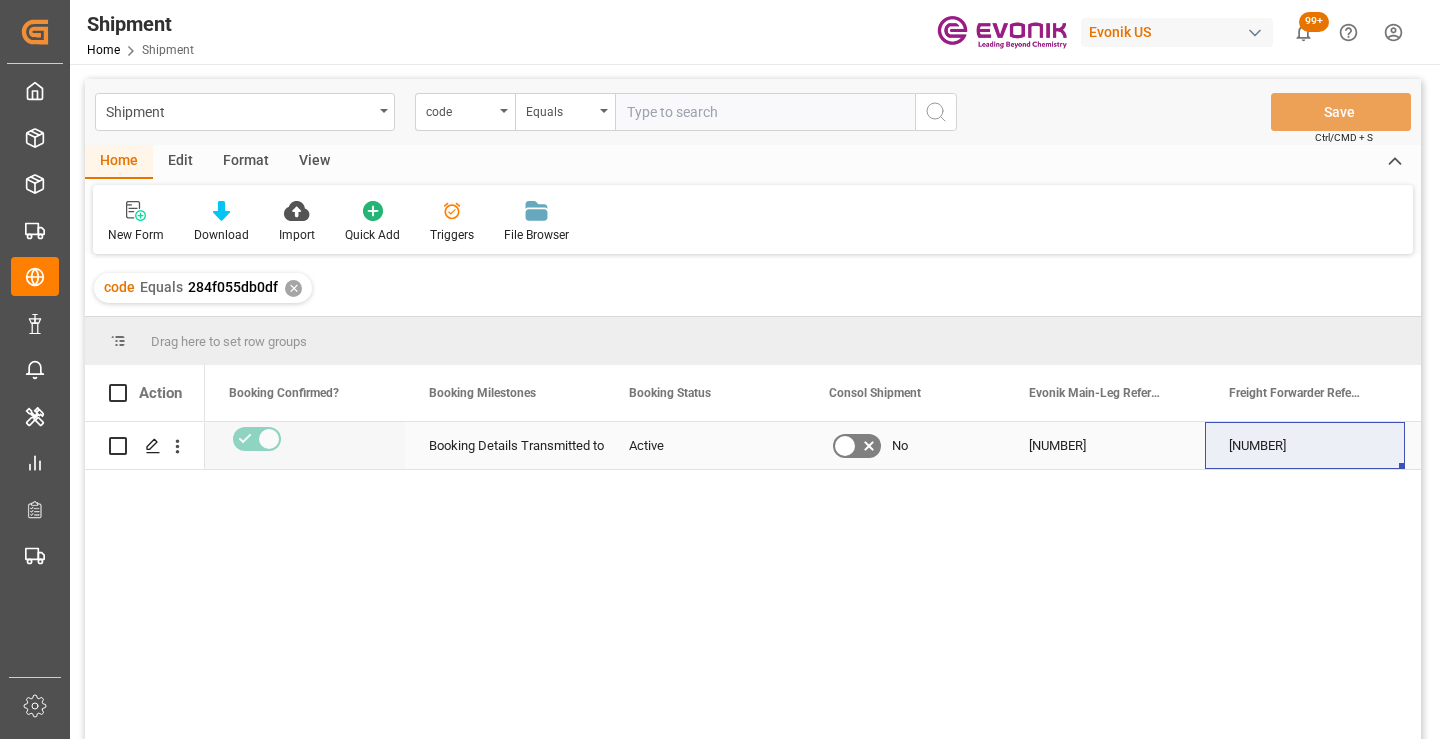 click on "[NUMBER]" at bounding box center (1305, 445) 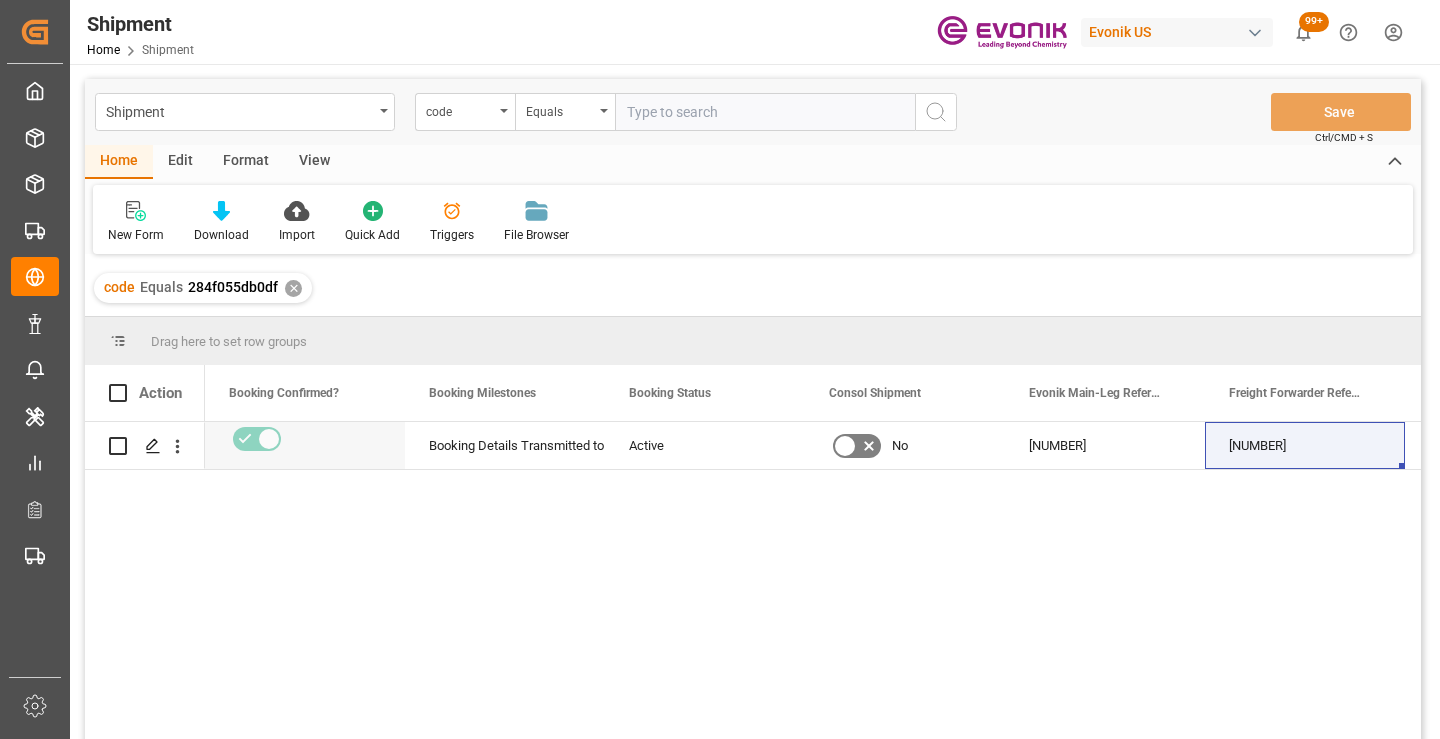 click on "✕" at bounding box center (293, 288) 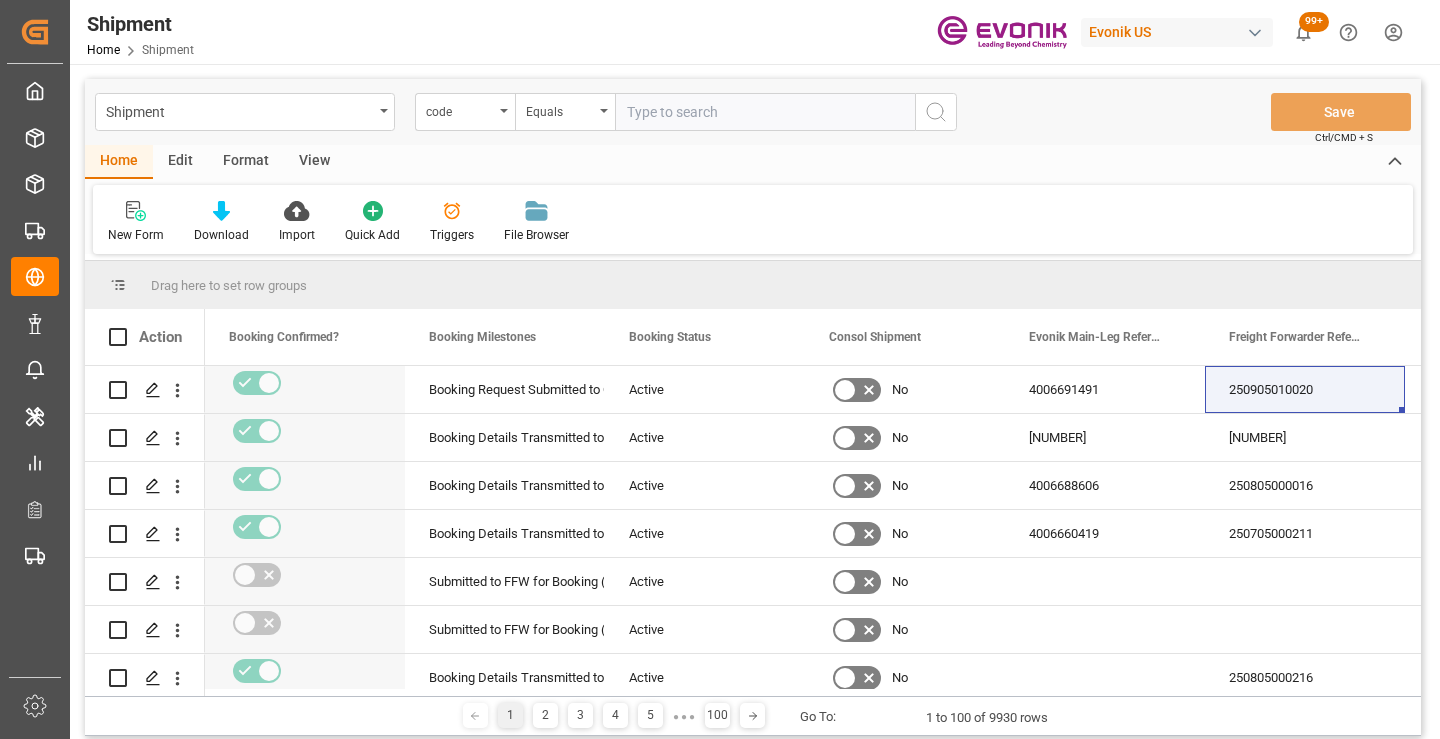 click at bounding box center [765, 112] 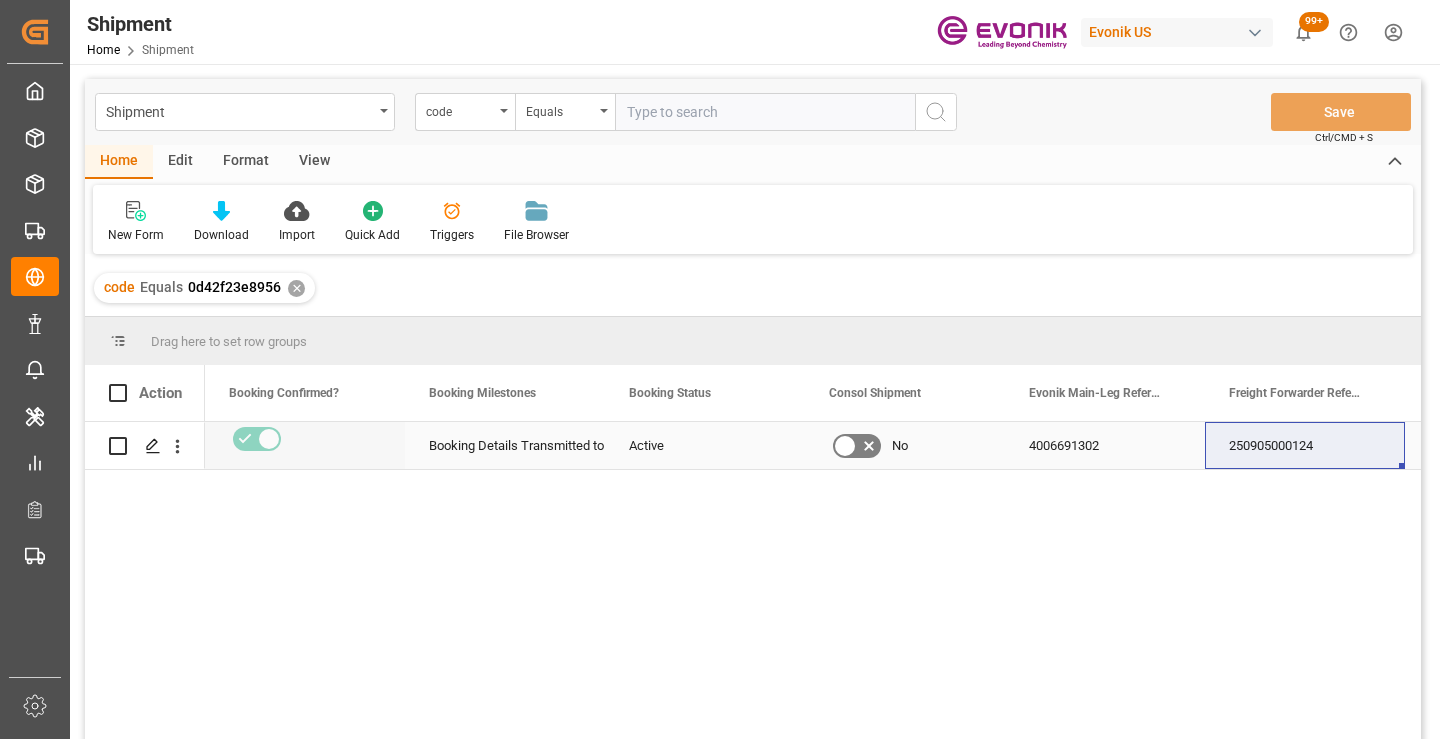 click on "250905000124" at bounding box center [1305, 445] 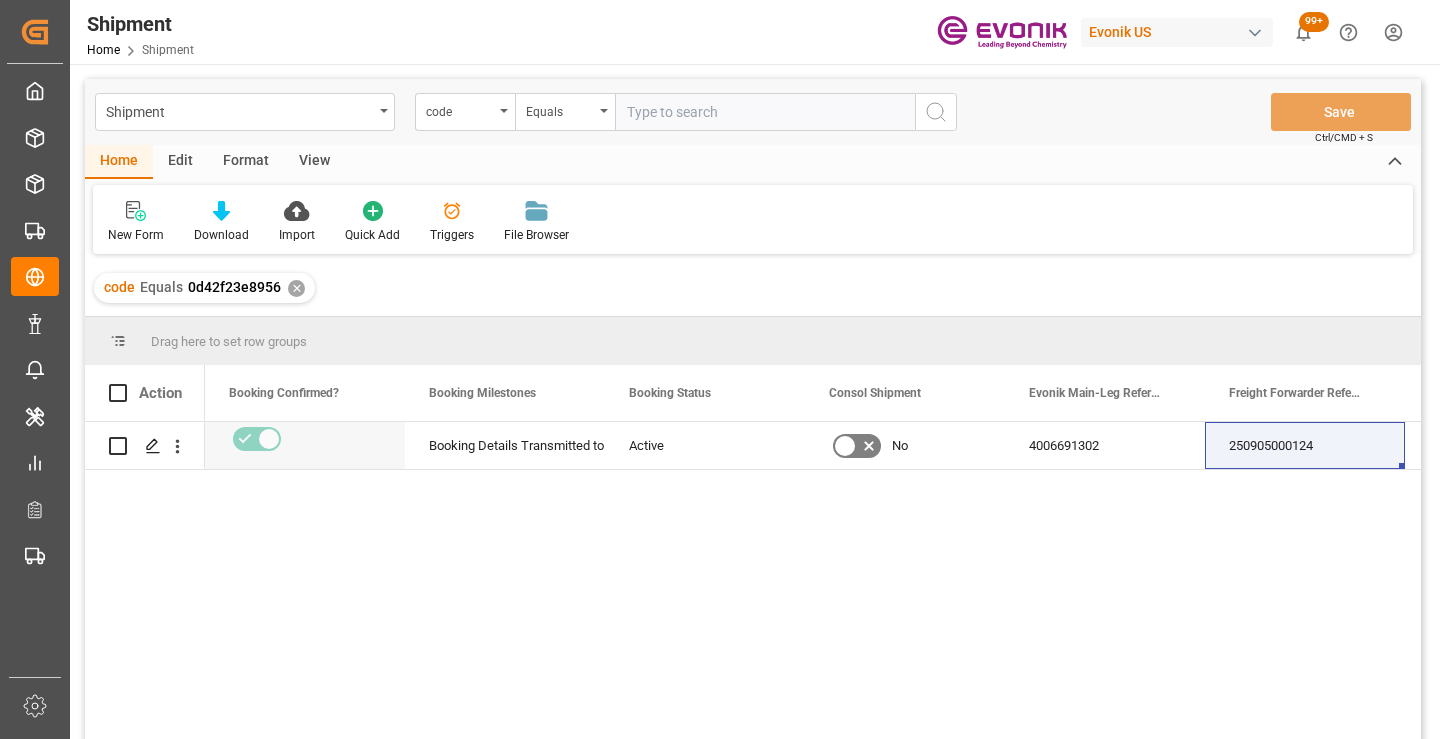 click on "✕" at bounding box center [296, 288] 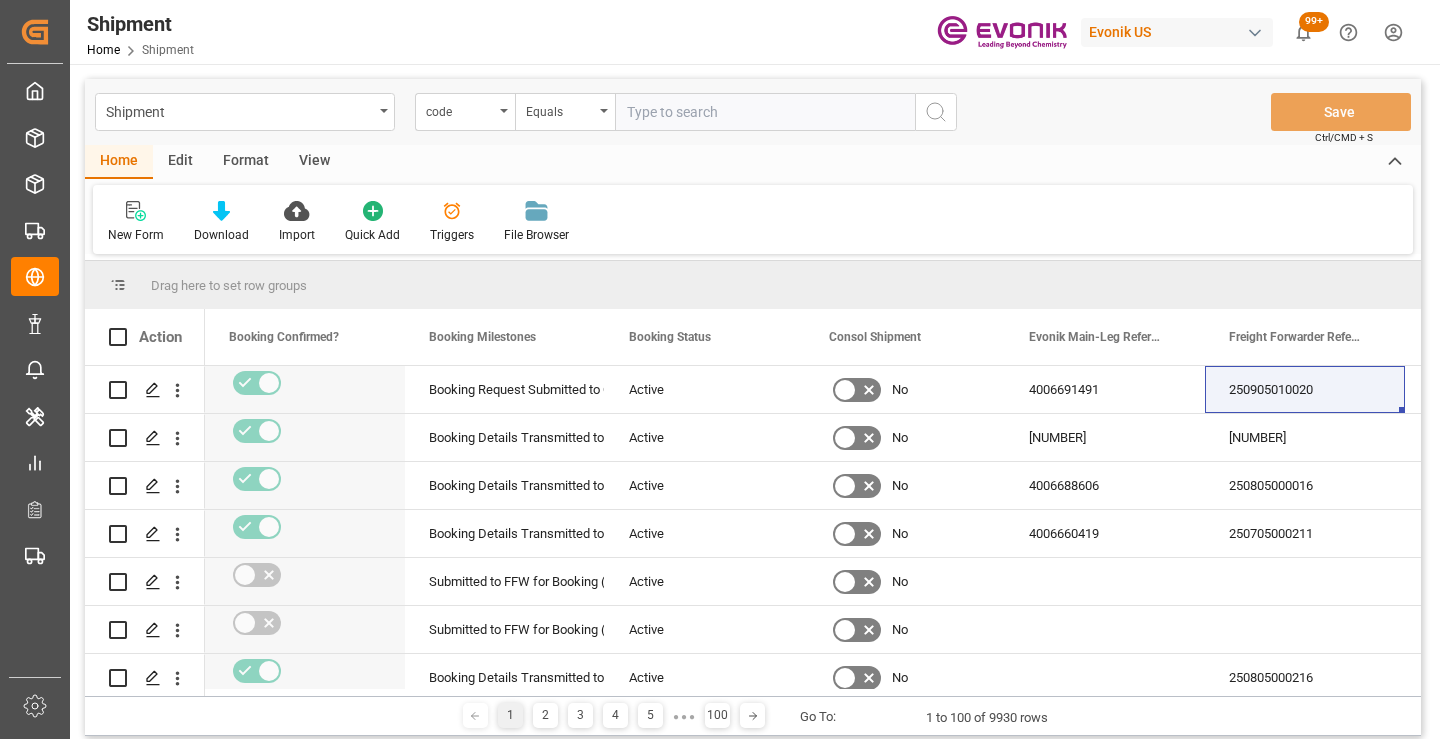 click at bounding box center [765, 112] 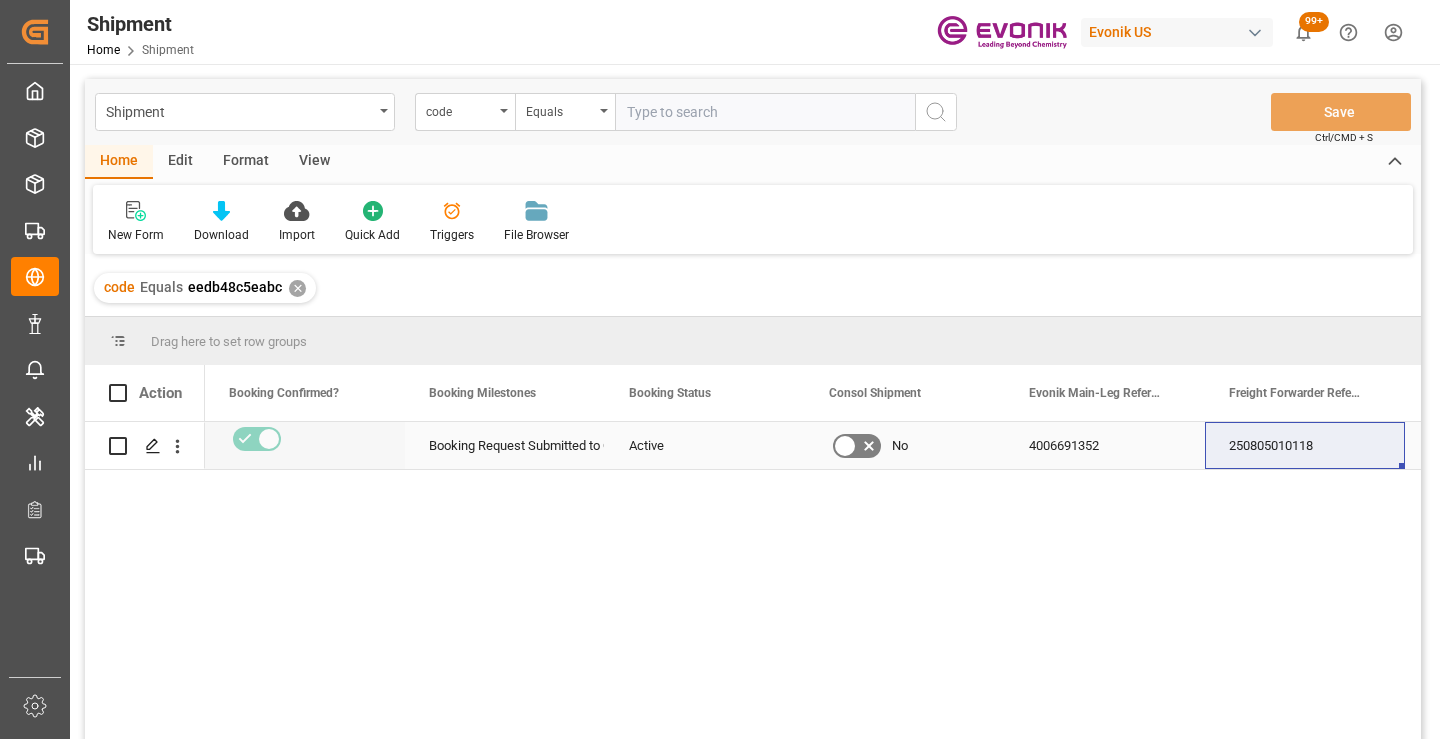 click on "250805010118" at bounding box center (1305, 445) 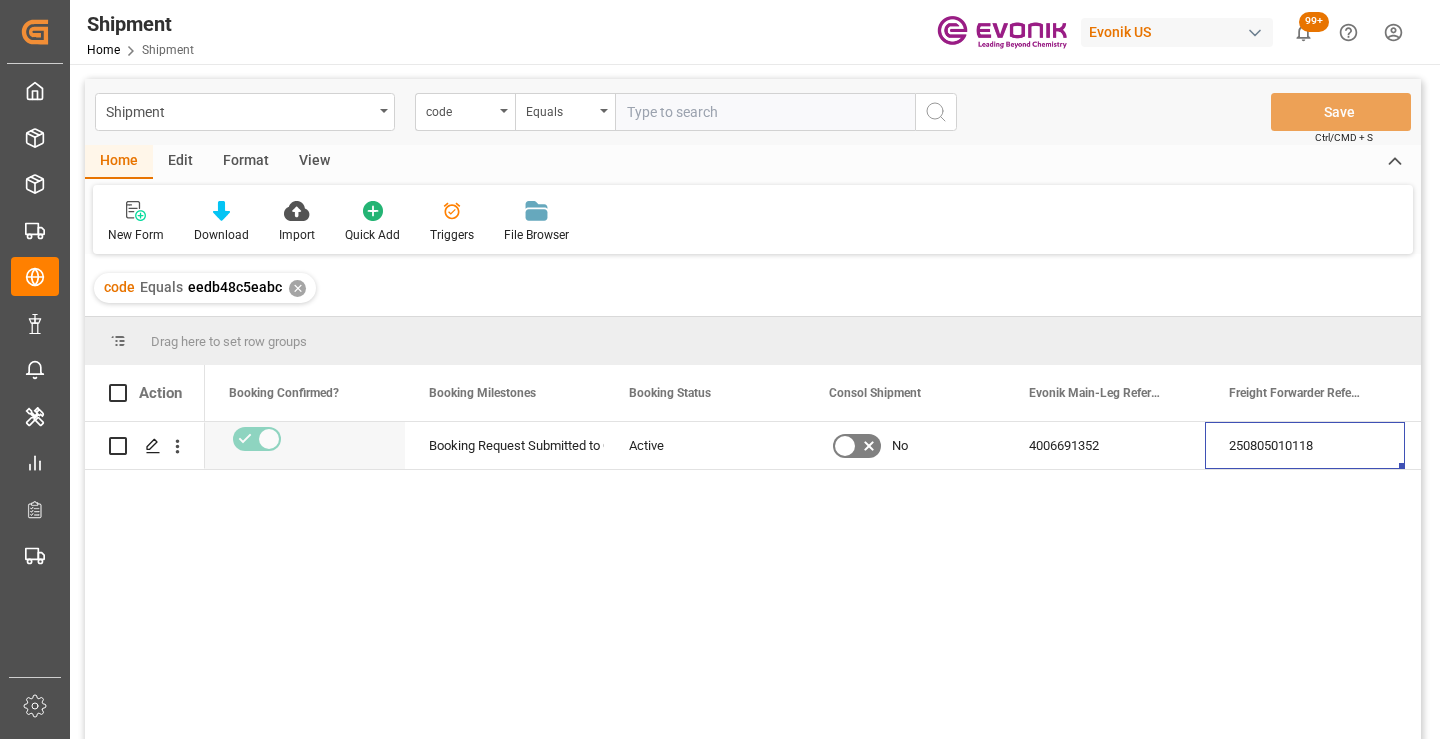 click on "✕" at bounding box center [297, 288] 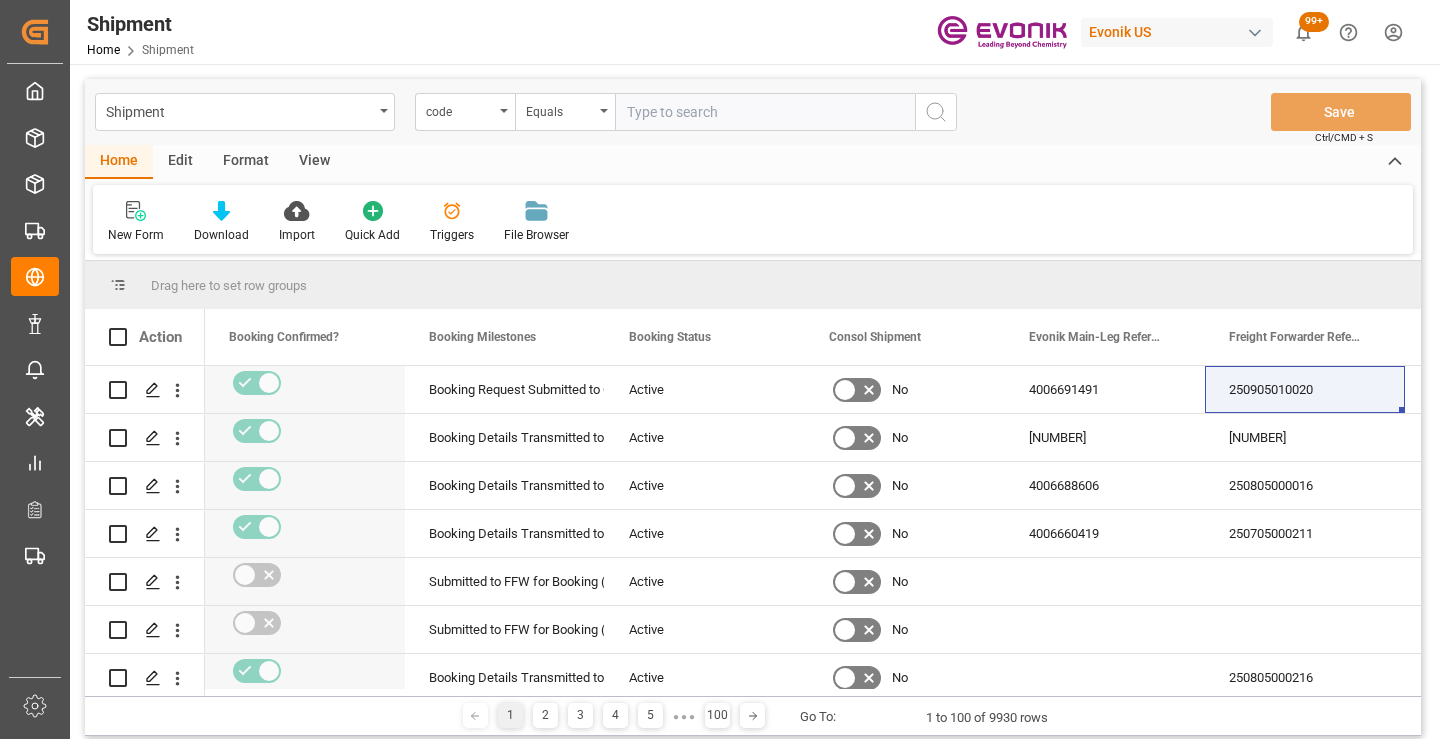 click at bounding box center [765, 112] 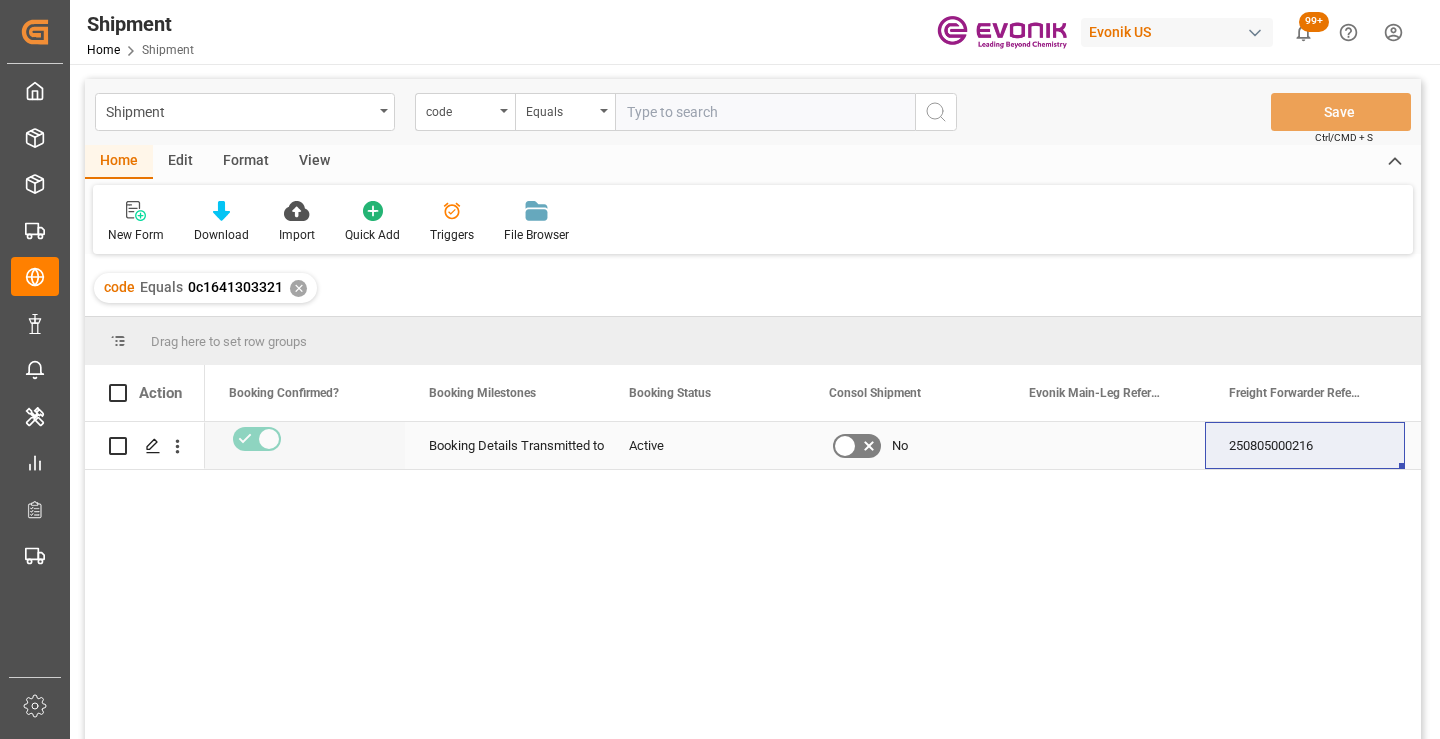 click on "250805000216" at bounding box center (1305, 445) 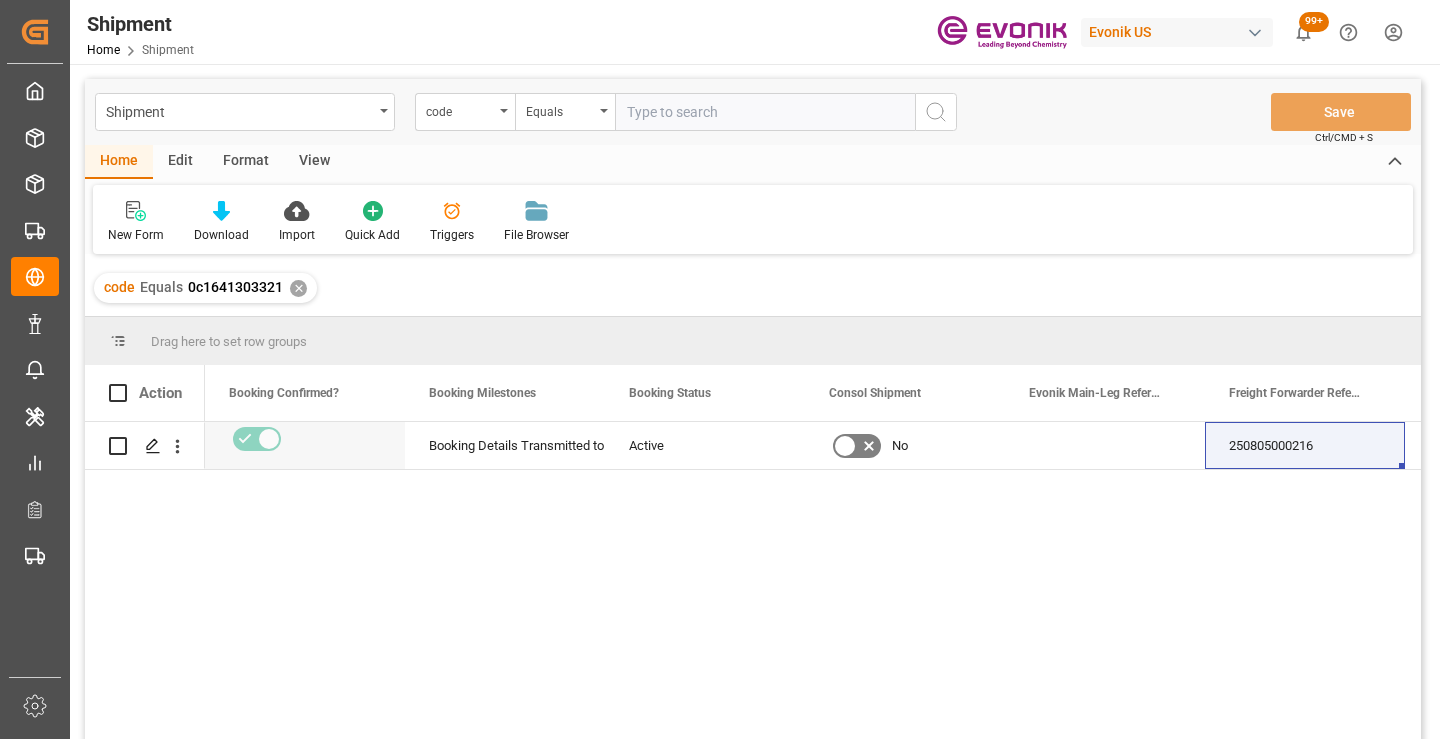 click on "✕" at bounding box center (298, 288) 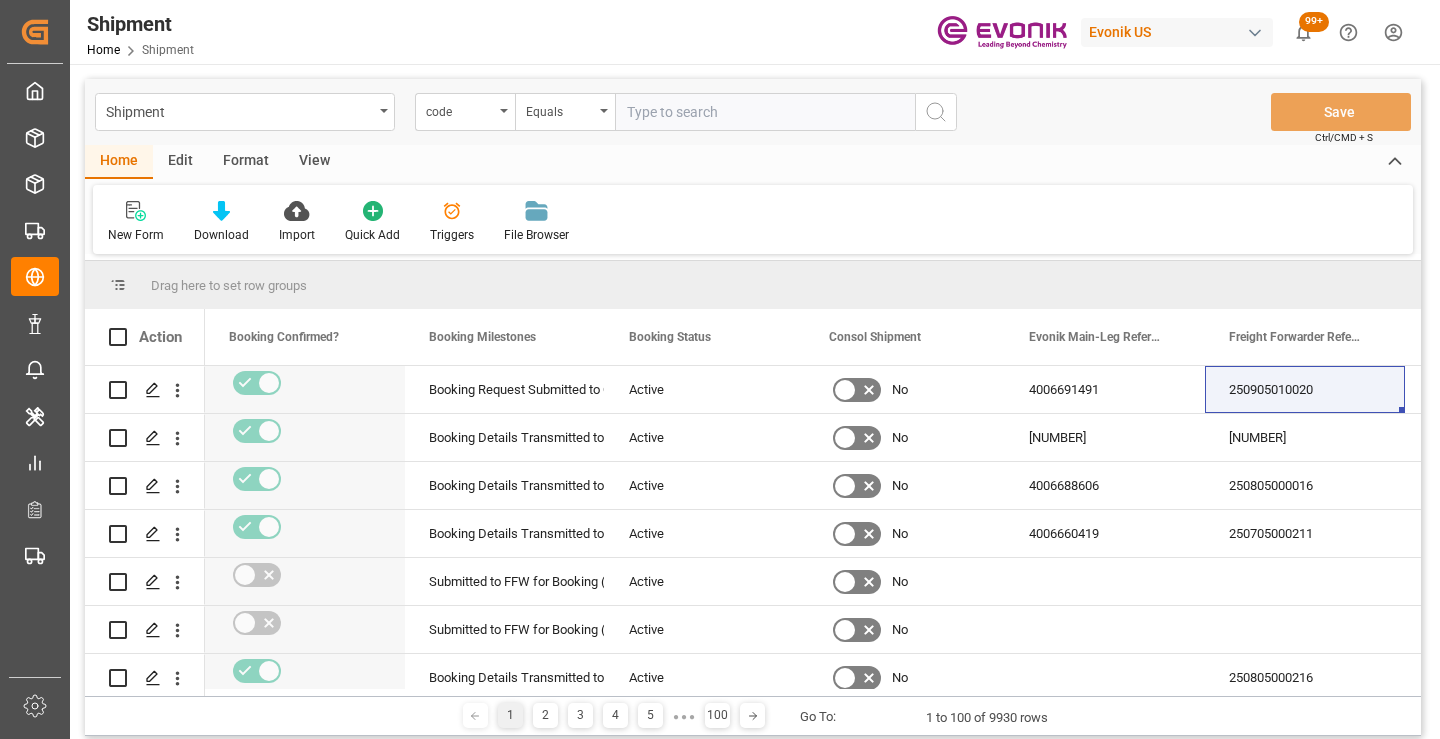 click at bounding box center (765, 112) 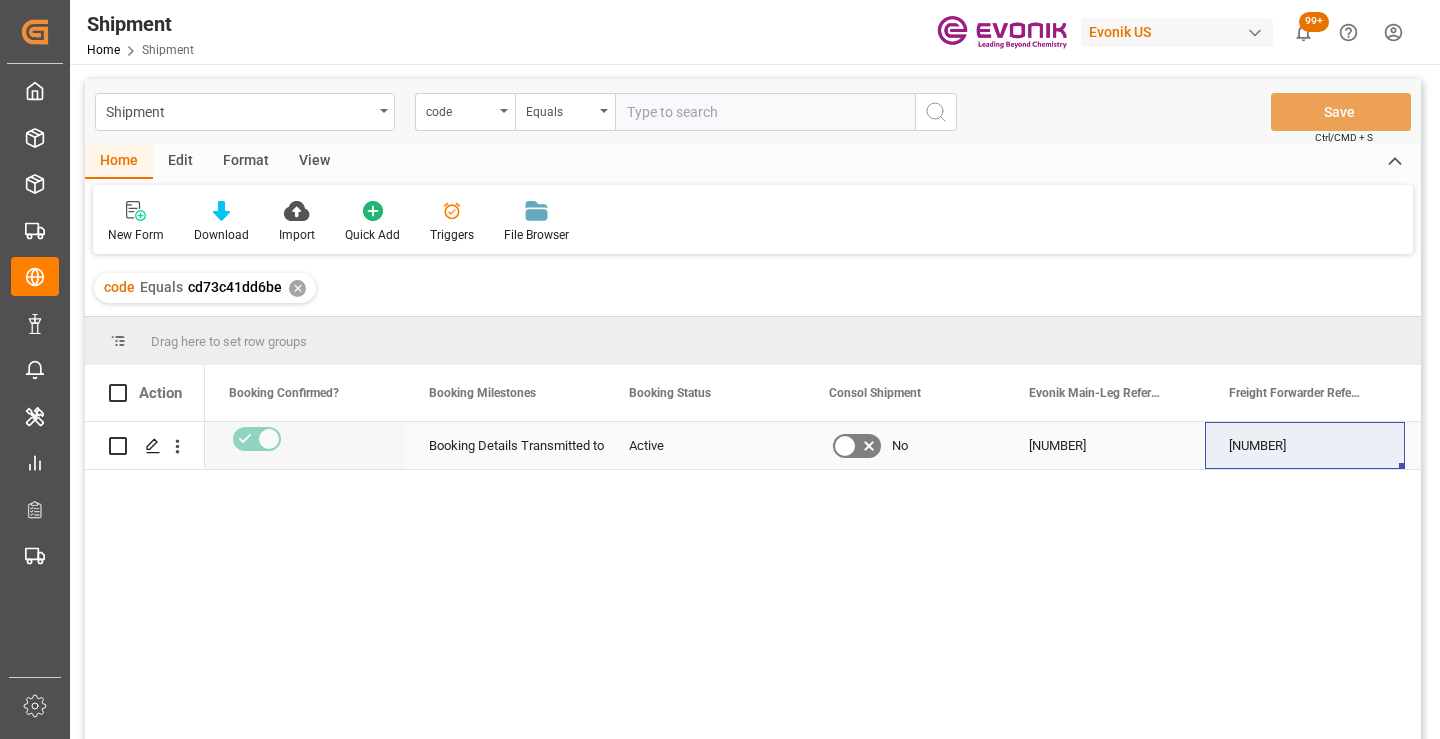 click on "[NUMBER]" at bounding box center (1305, 445) 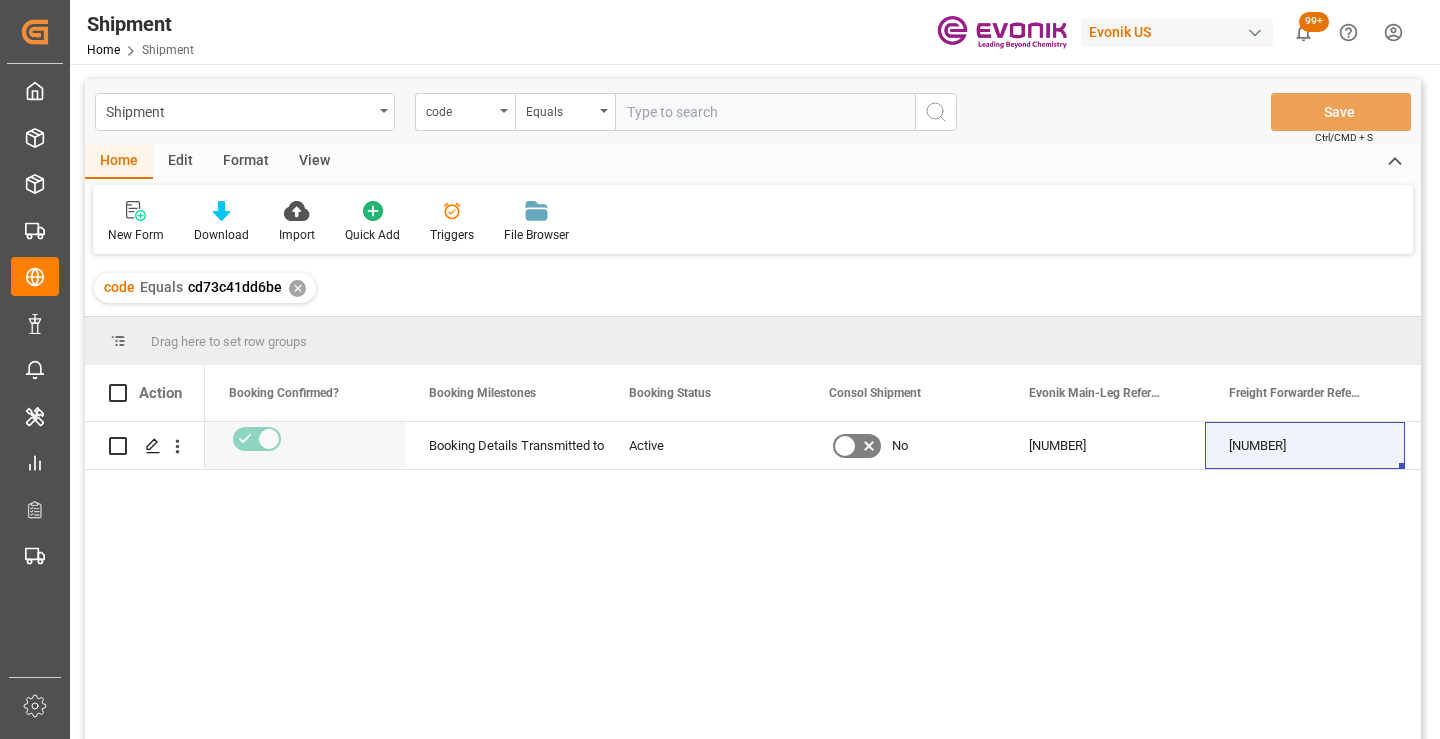 click on "✕" at bounding box center [297, 288] 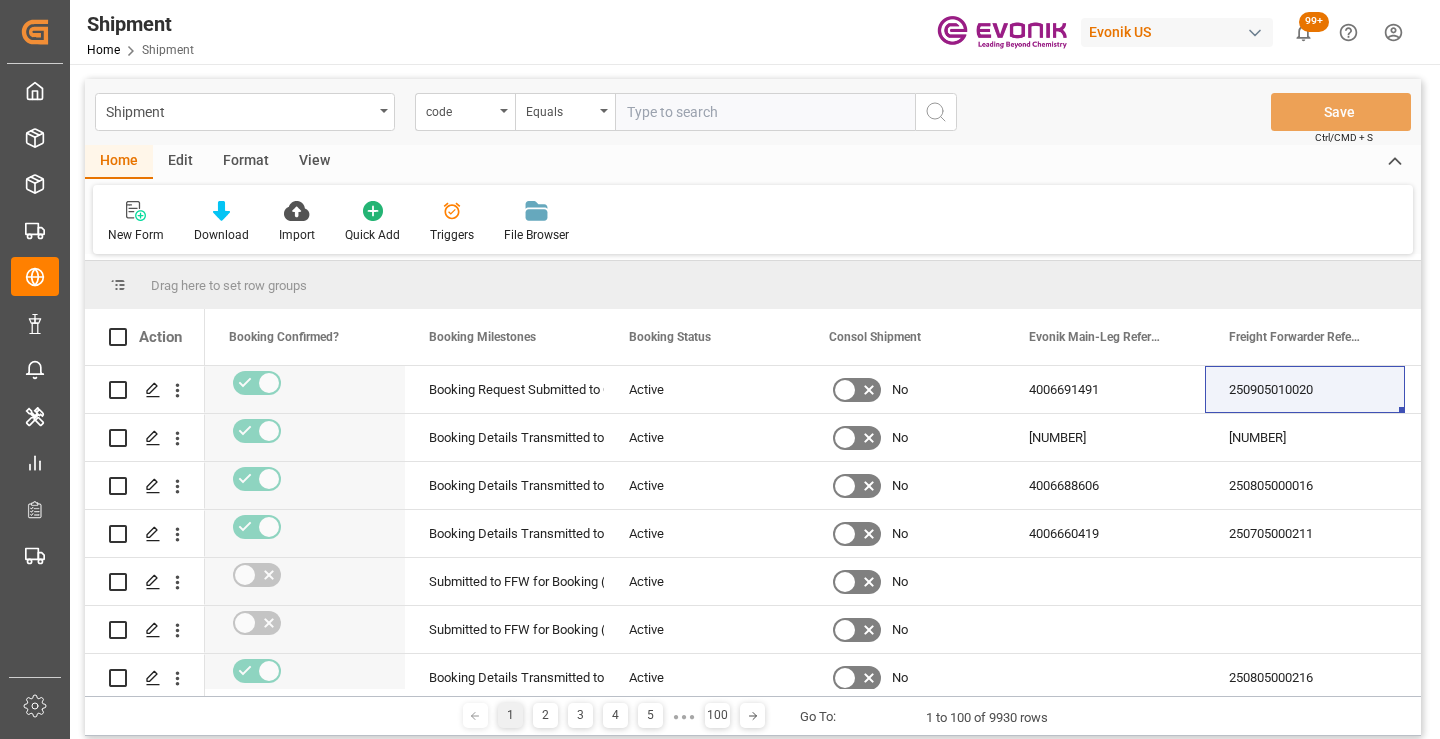 click at bounding box center [765, 112] 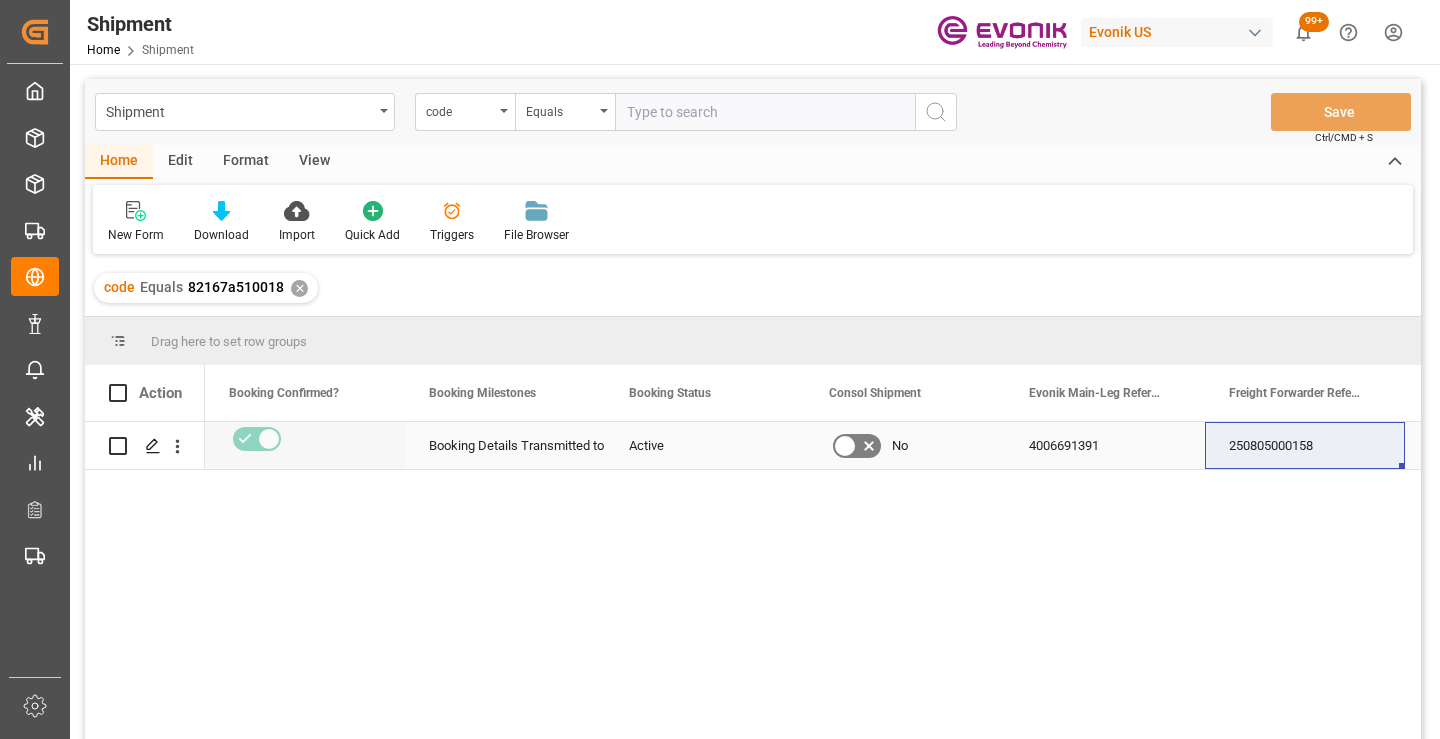 click on "250805000158" at bounding box center (1305, 445) 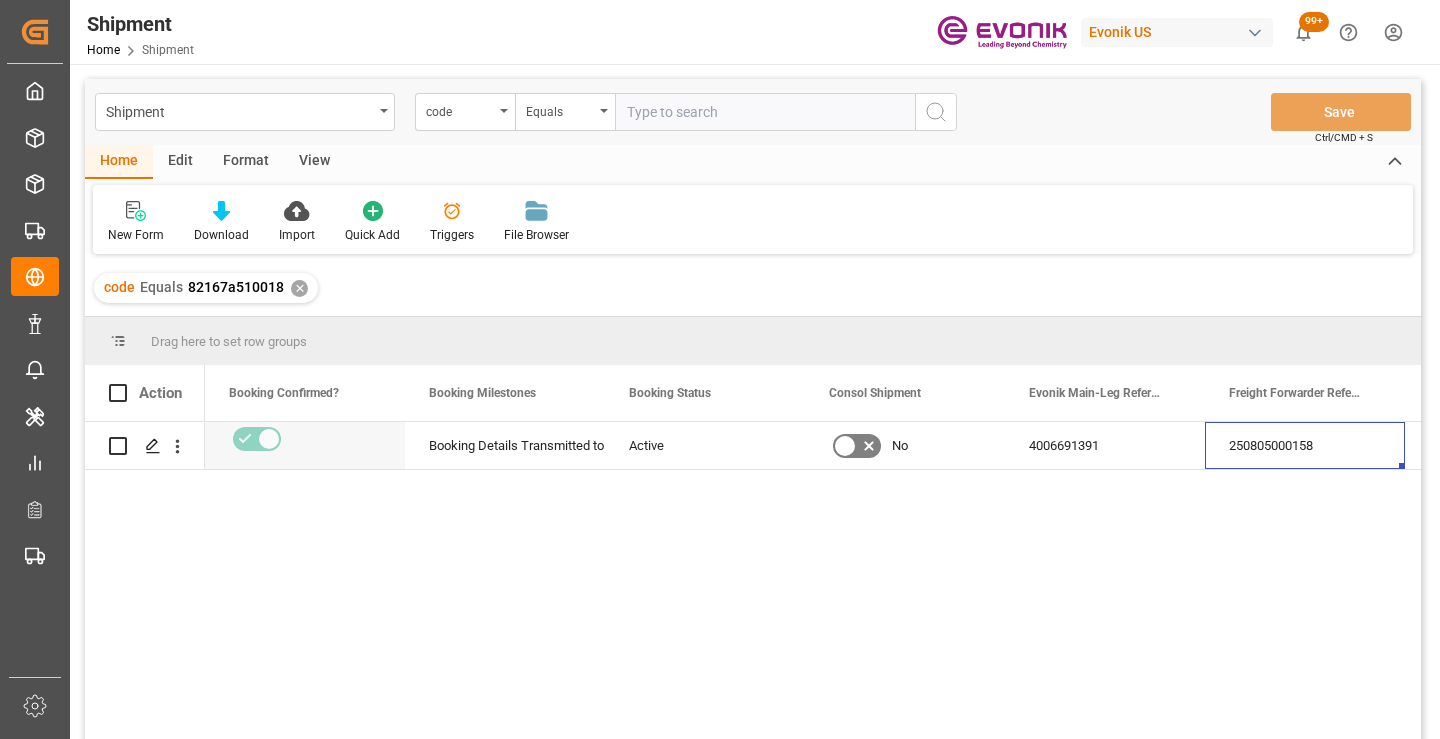 click on "✕" at bounding box center (299, 288) 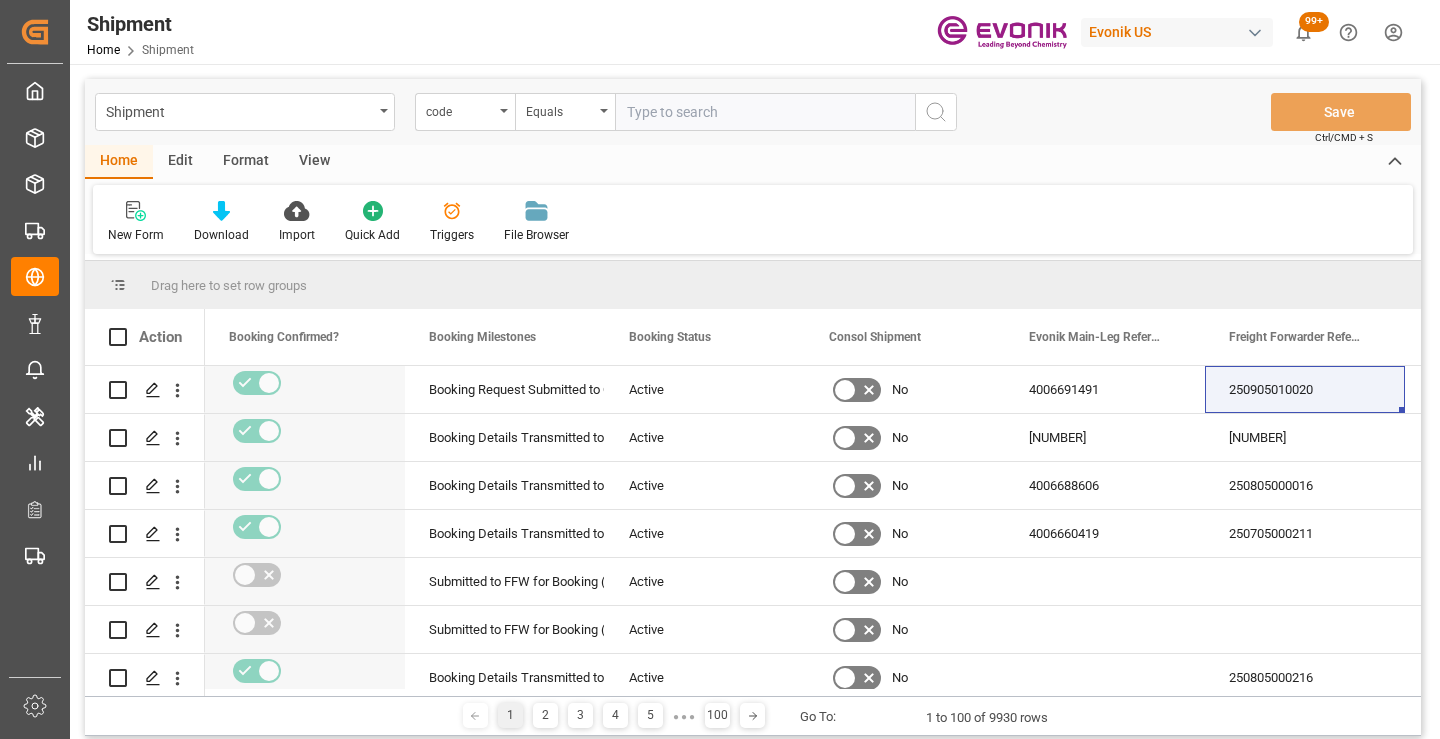 click at bounding box center (765, 112) 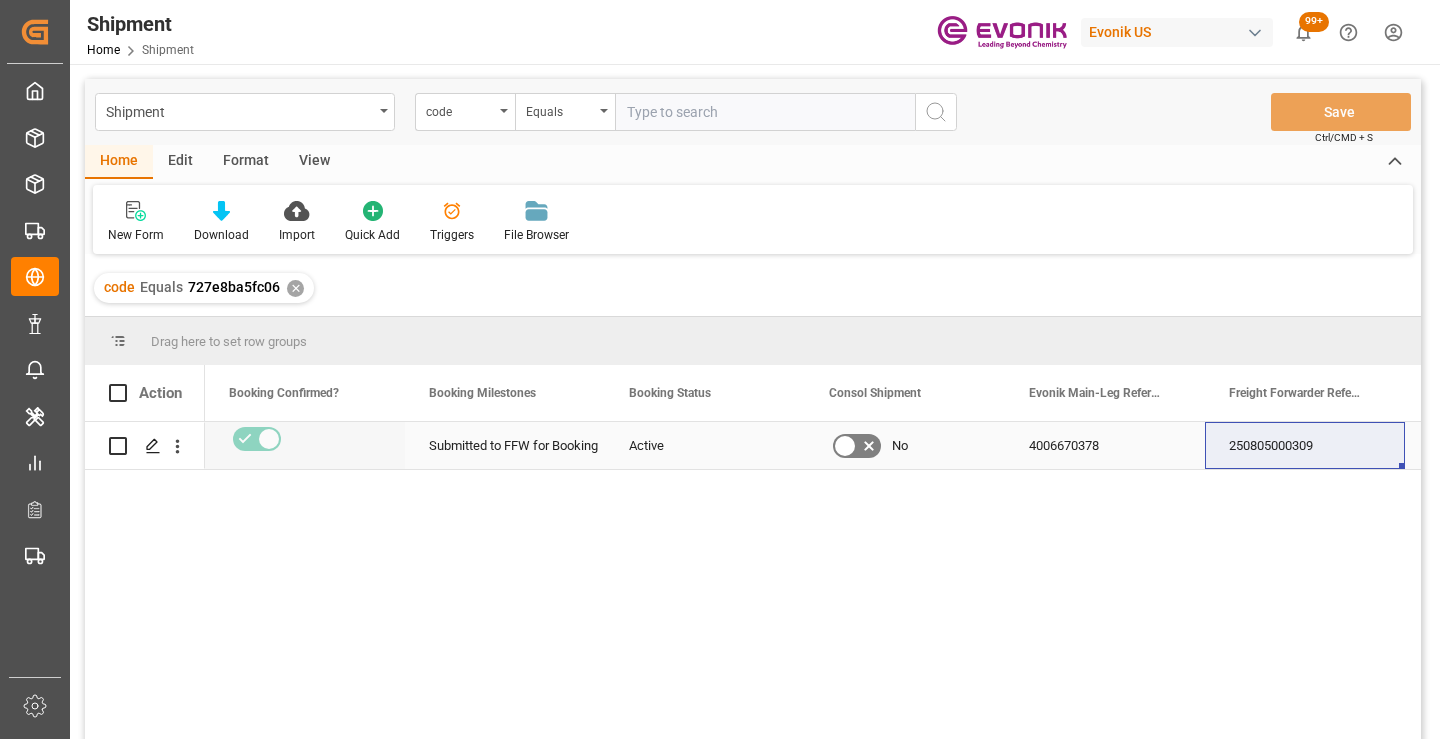 click on "250805000309" at bounding box center [1305, 445] 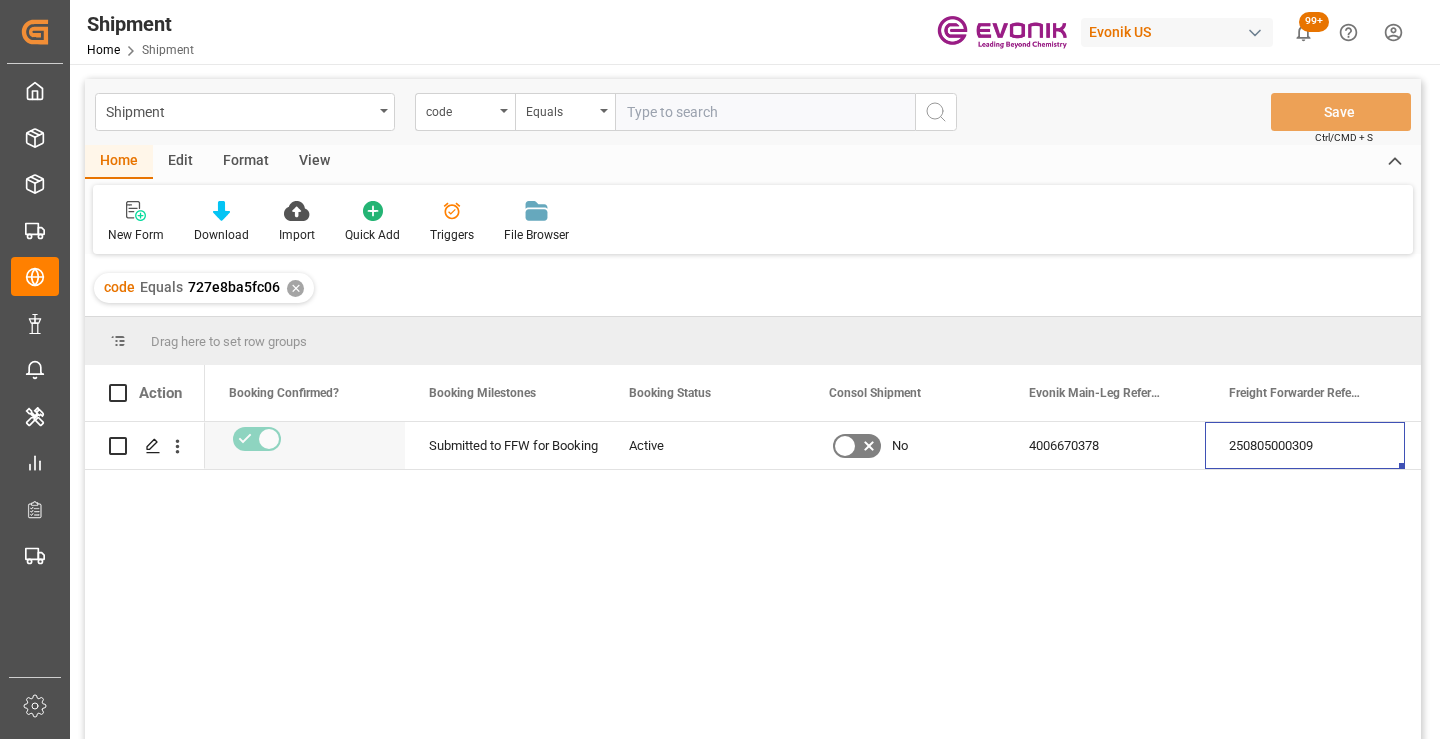 click on "✕" at bounding box center (295, 288) 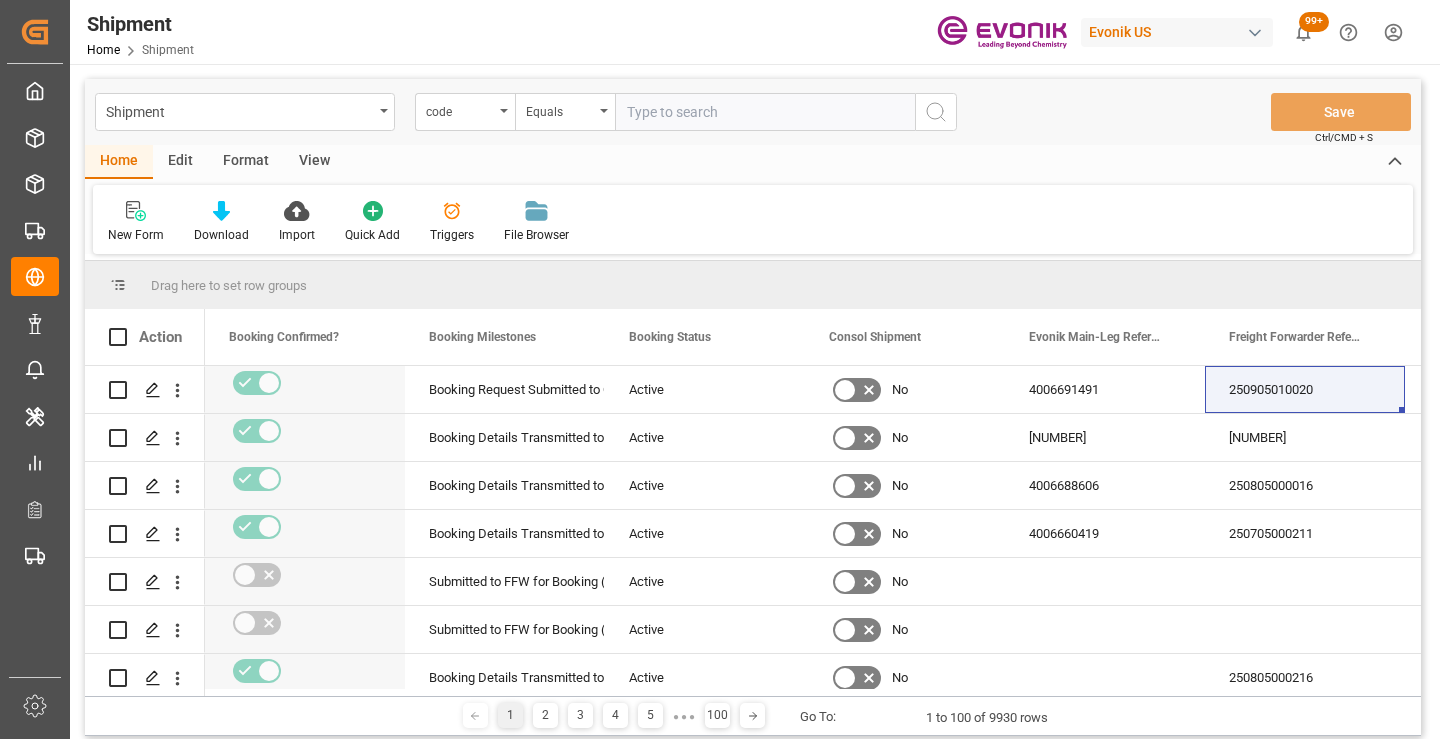 click at bounding box center [765, 112] 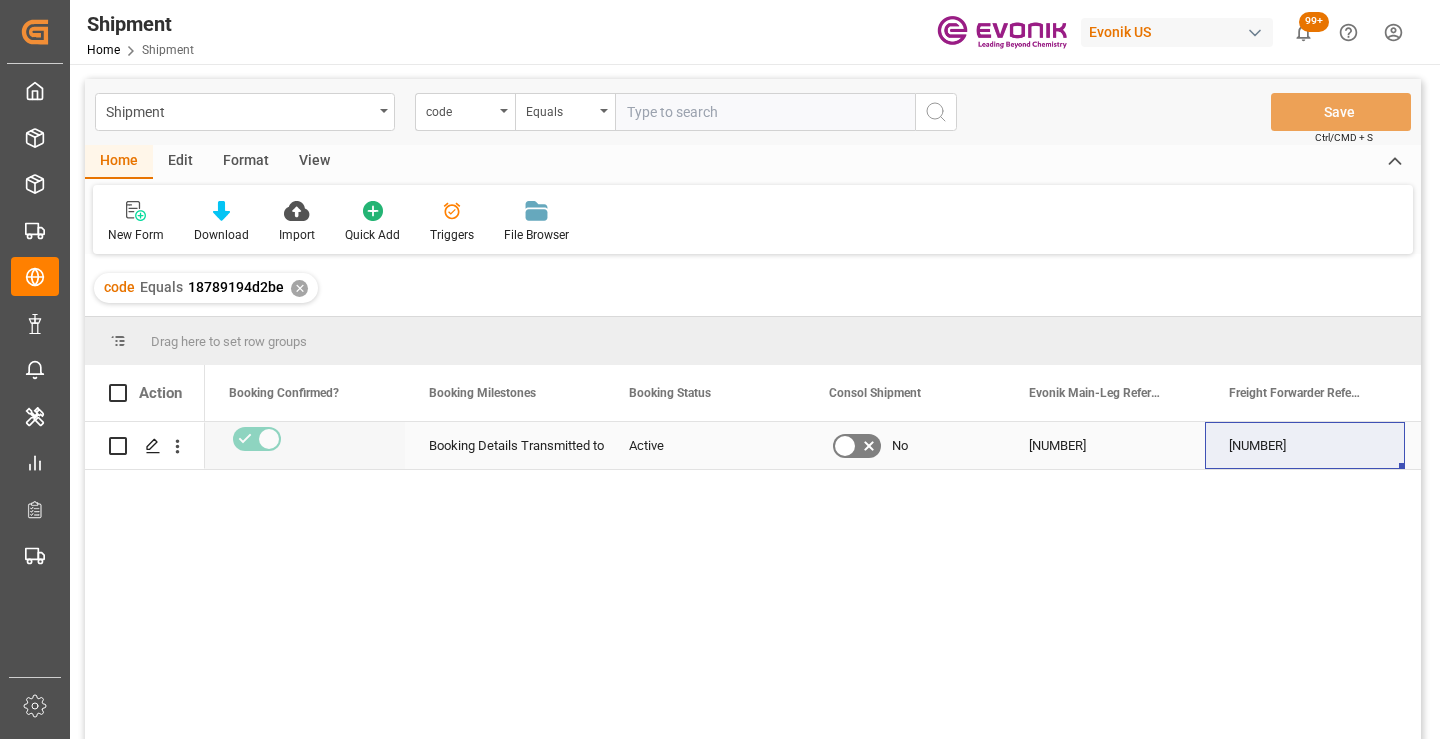 click on "[NUMBER]" at bounding box center (1305, 445) 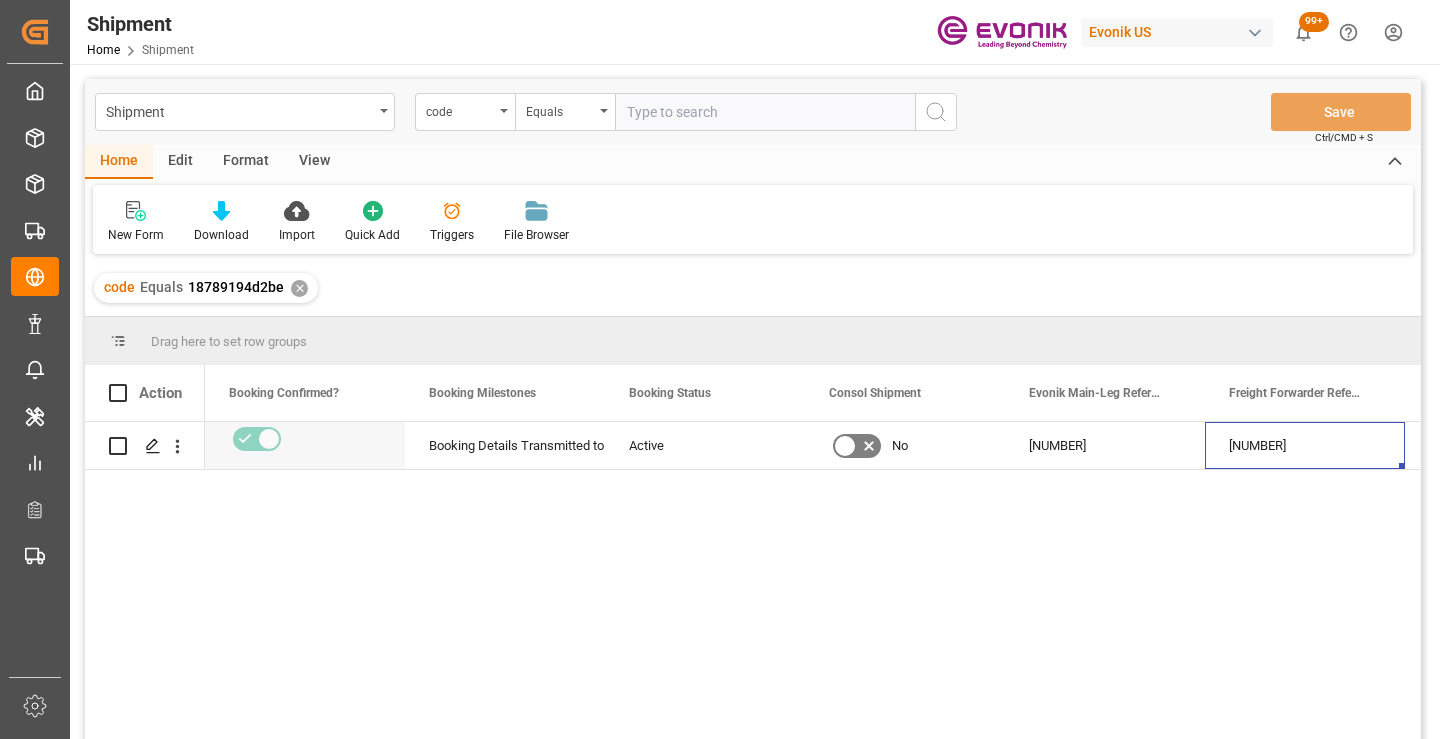 click on "✕" at bounding box center (299, 288) 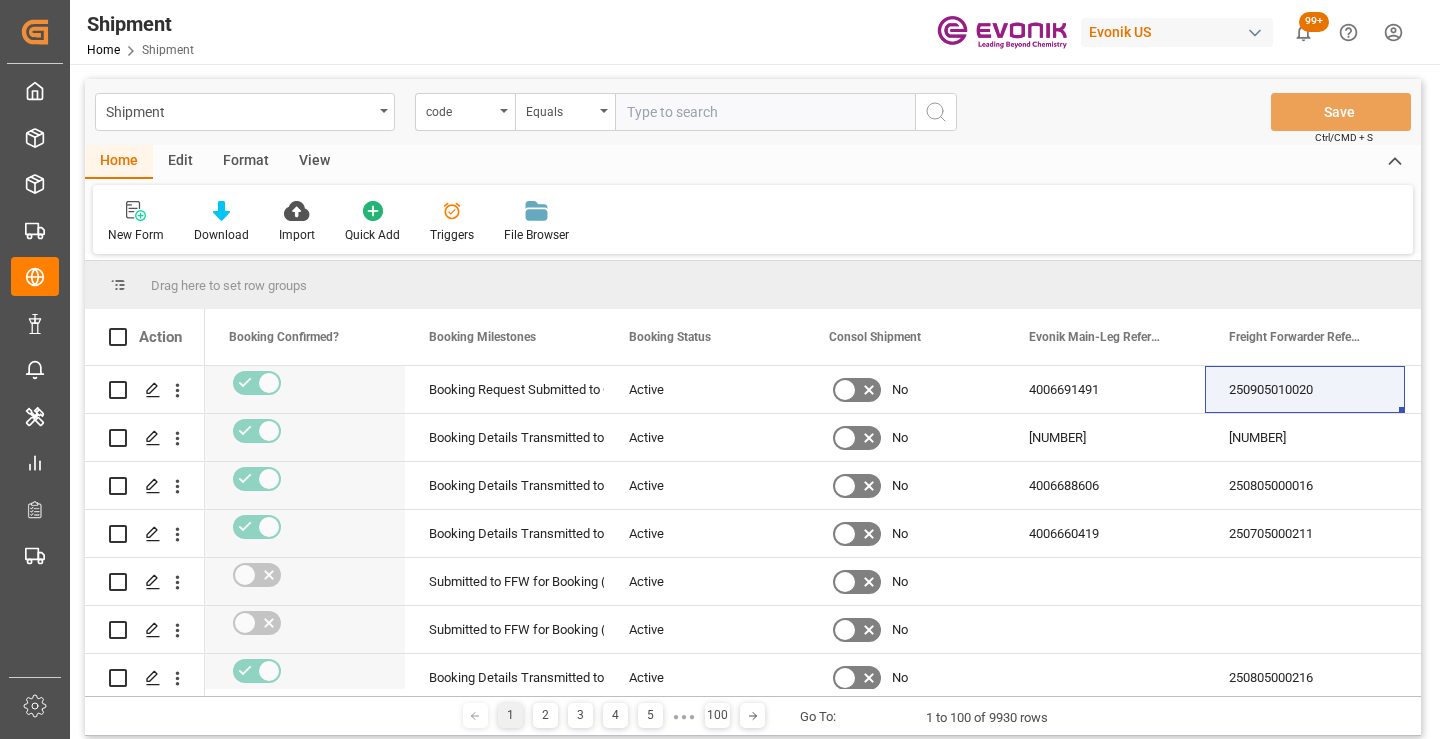 click at bounding box center [765, 112] 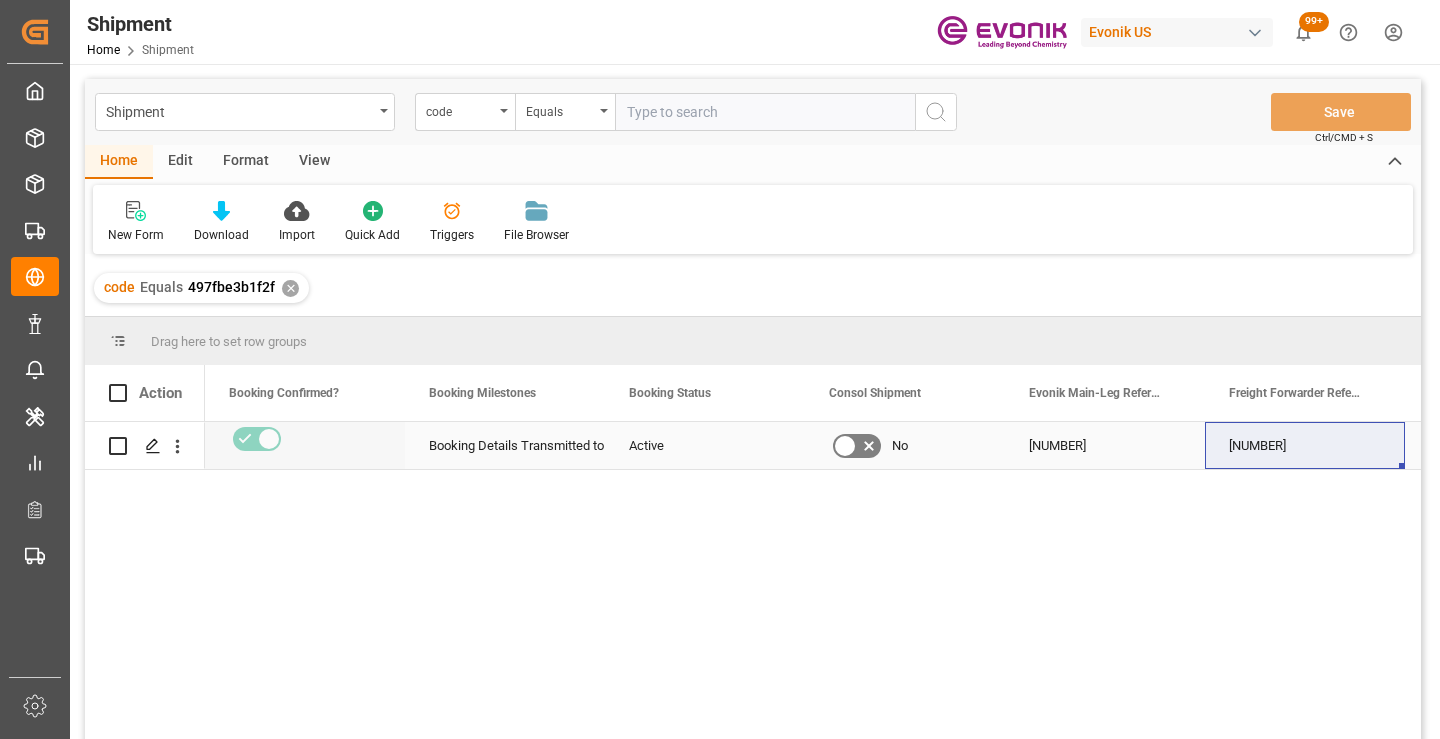 click on "[NUMBER]" at bounding box center (1305, 445) 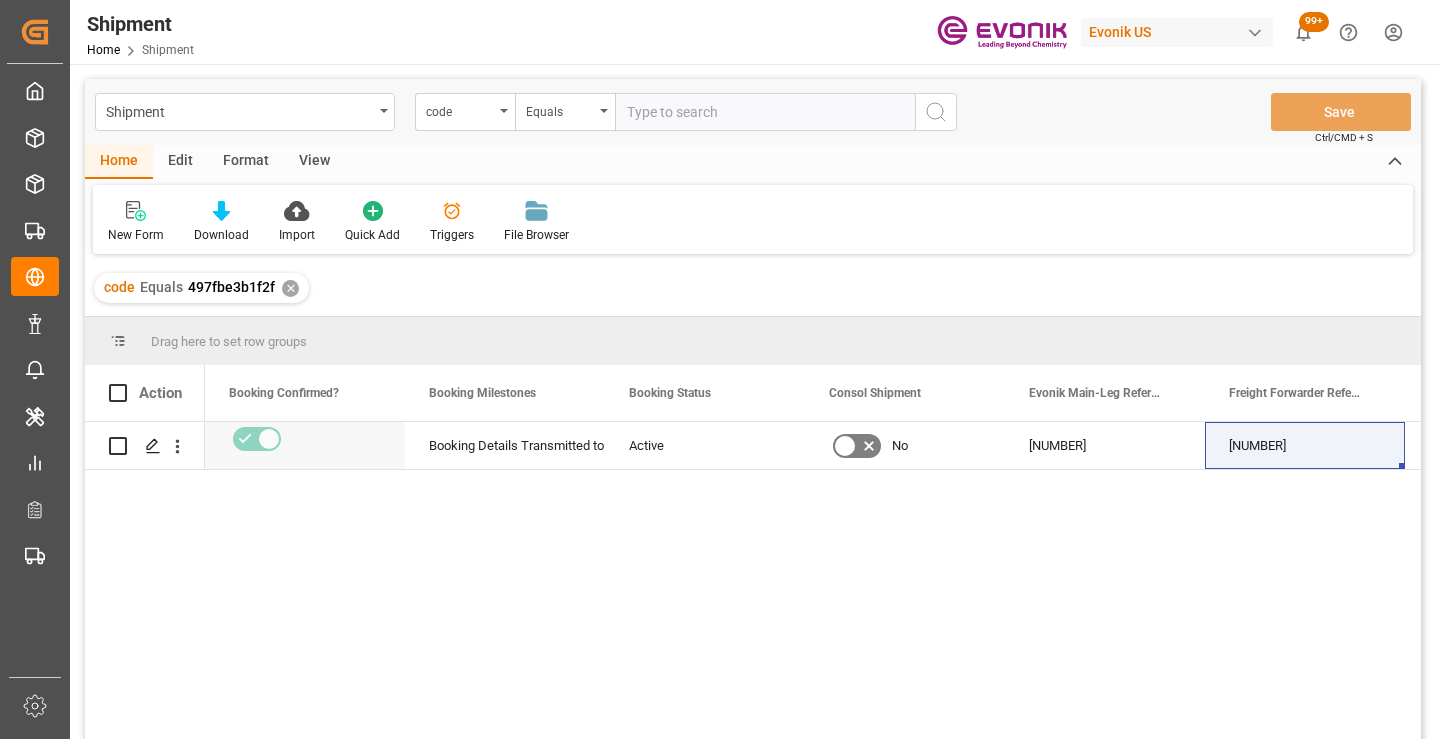 click on "✕" at bounding box center (290, 288) 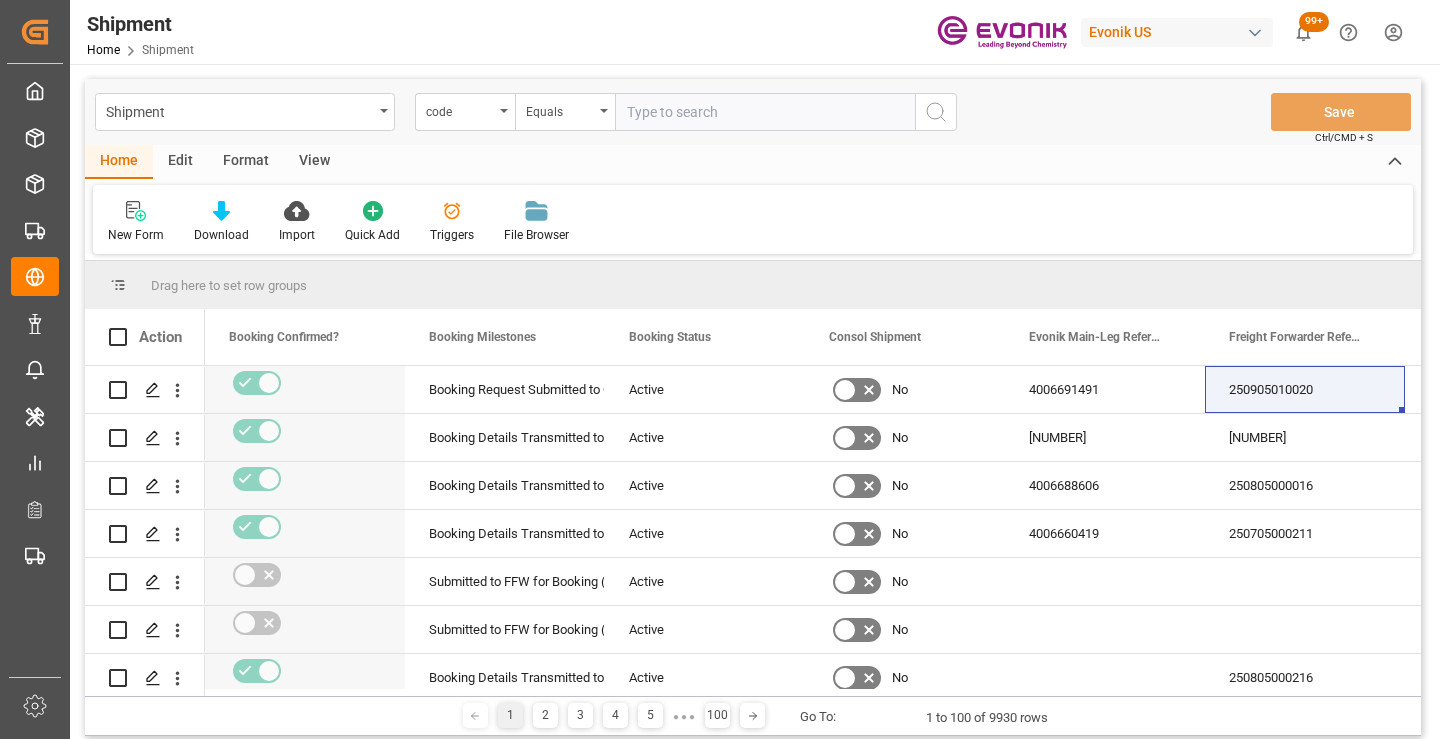 click at bounding box center (765, 112) 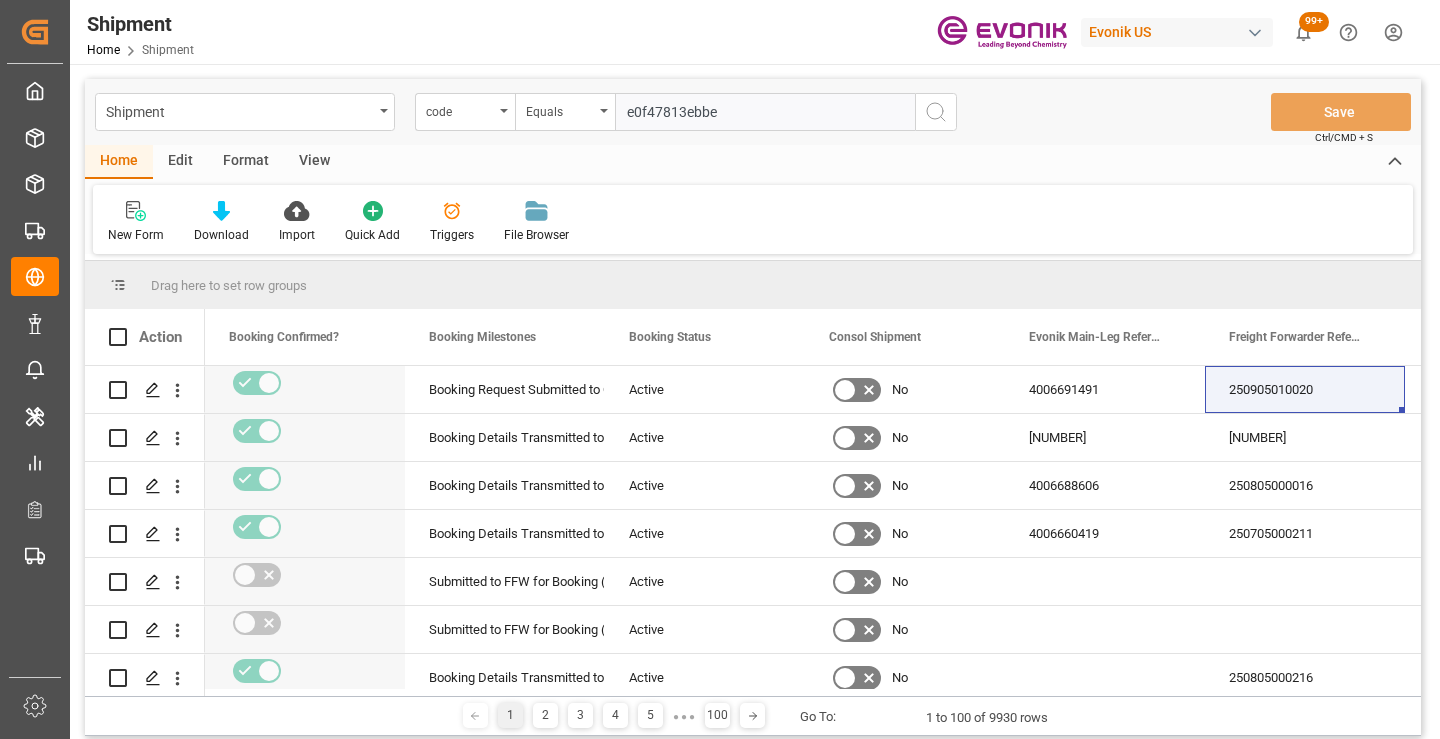 type 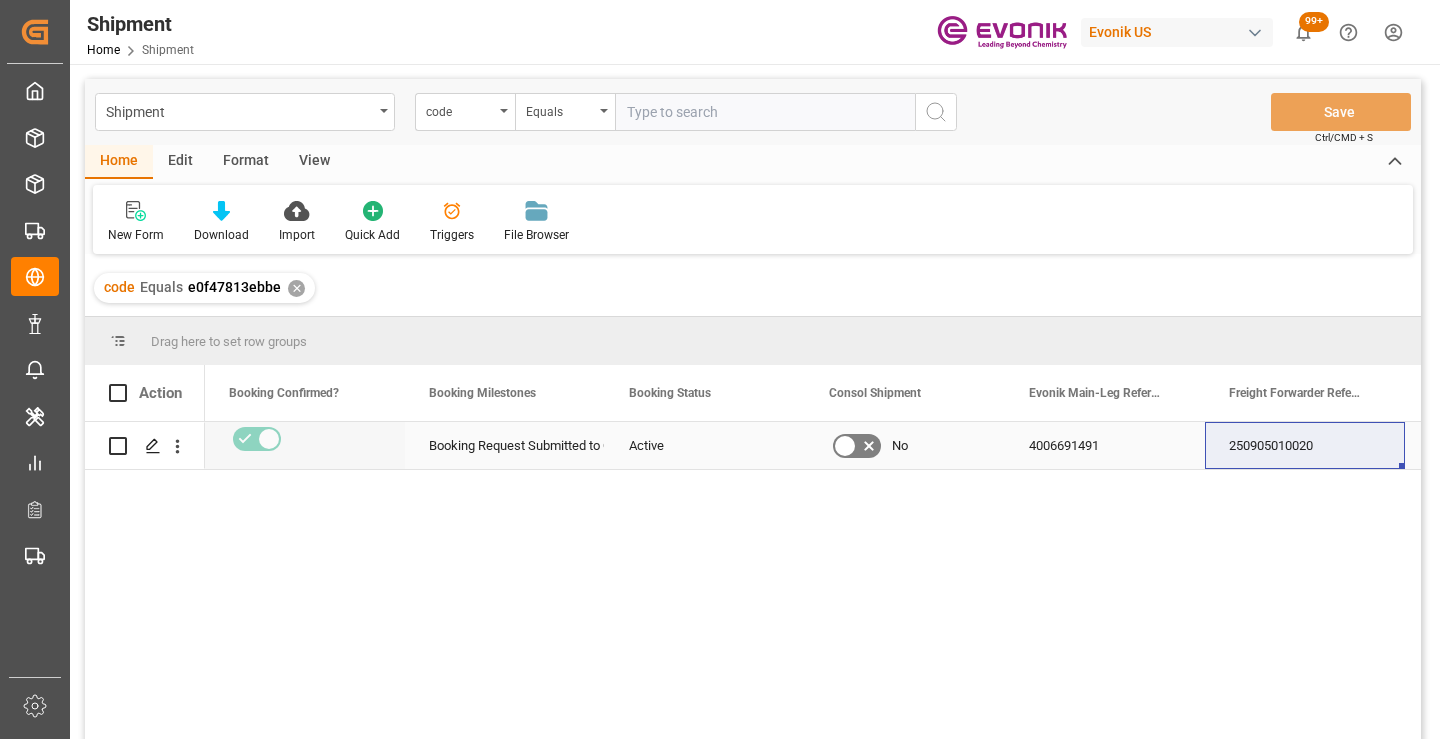 click on "250905010020" at bounding box center [1305, 445] 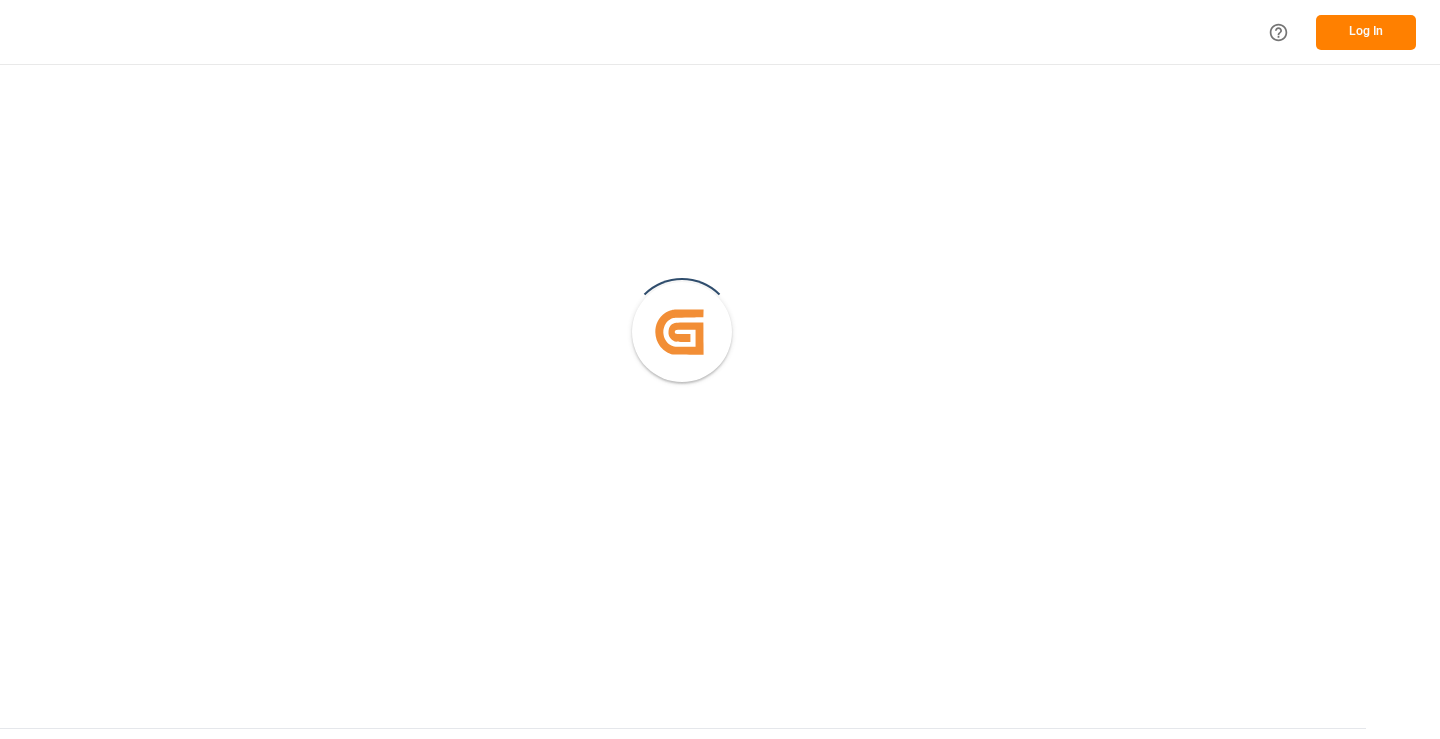scroll, scrollTop: 0, scrollLeft: 0, axis: both 